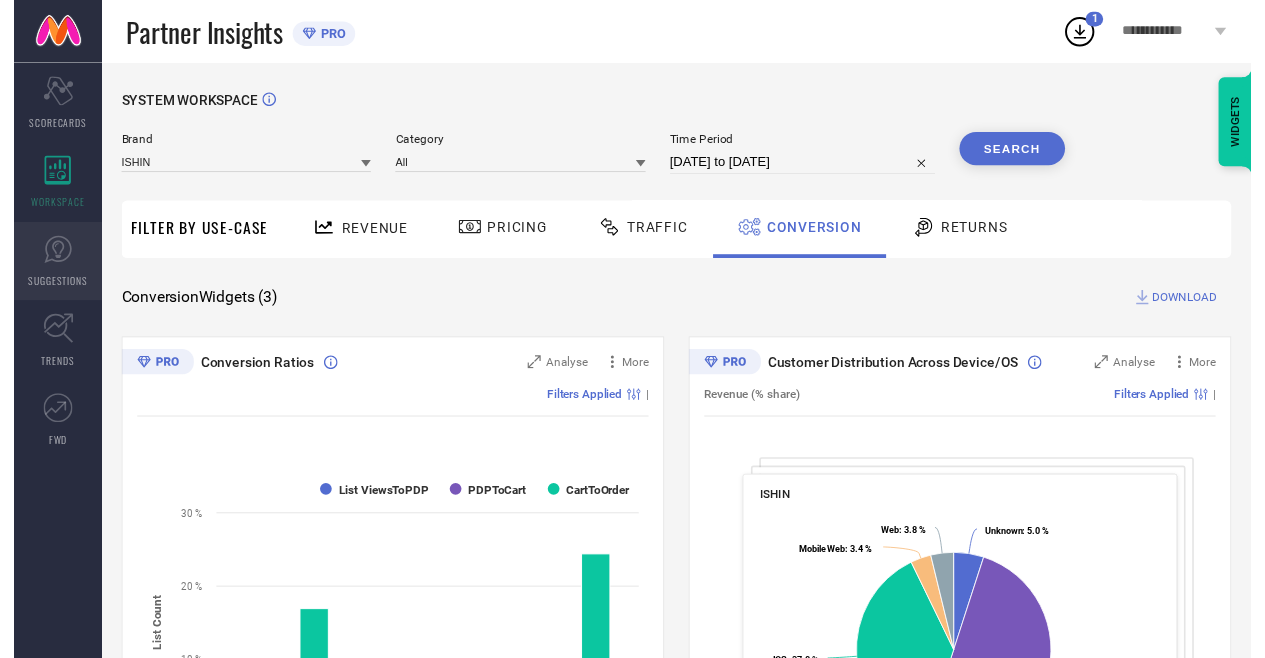 scroll, scrollTop: 0, scrollLeft: 0, axis: both 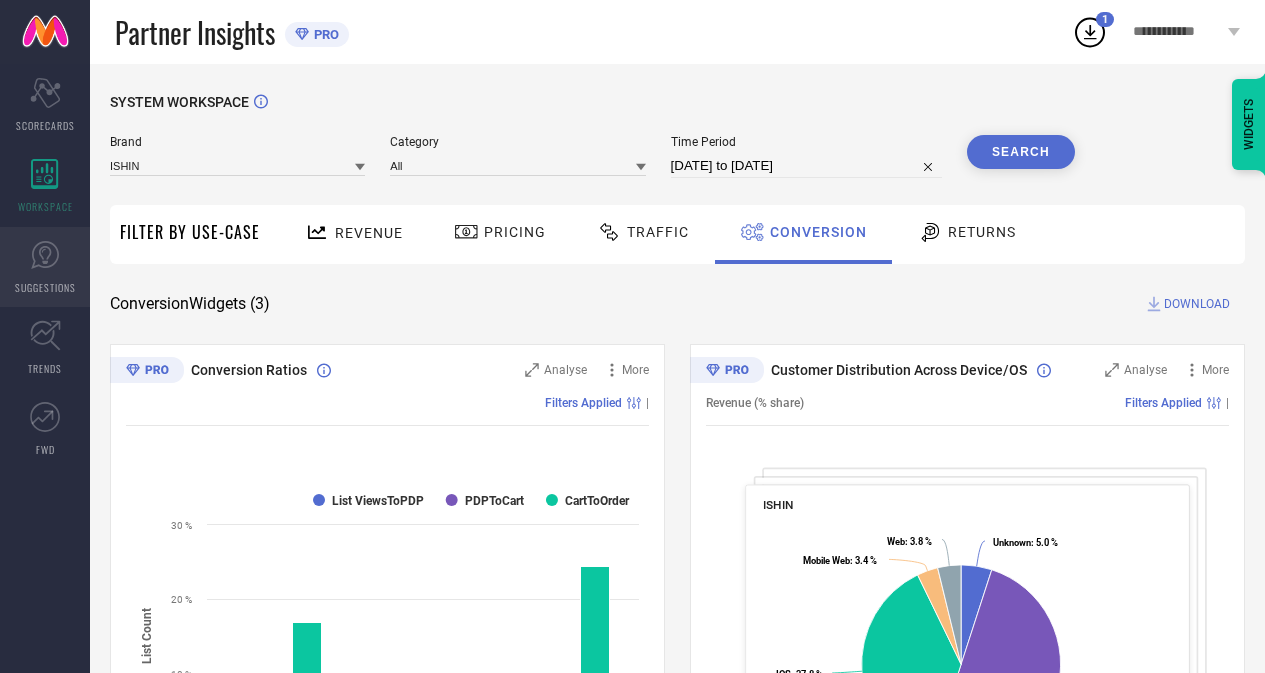 click on "SUGGESTIONS" at bounding box center [45, 267] 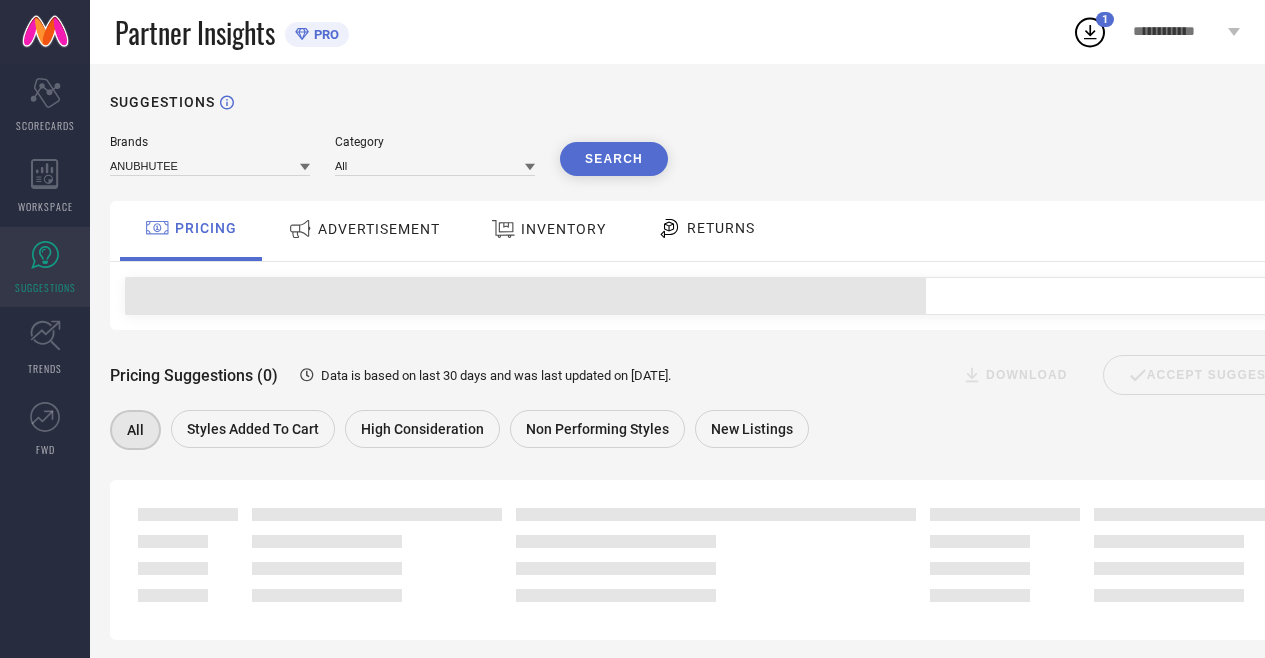 click on "RETURNS" at bounding box center (721, 228) 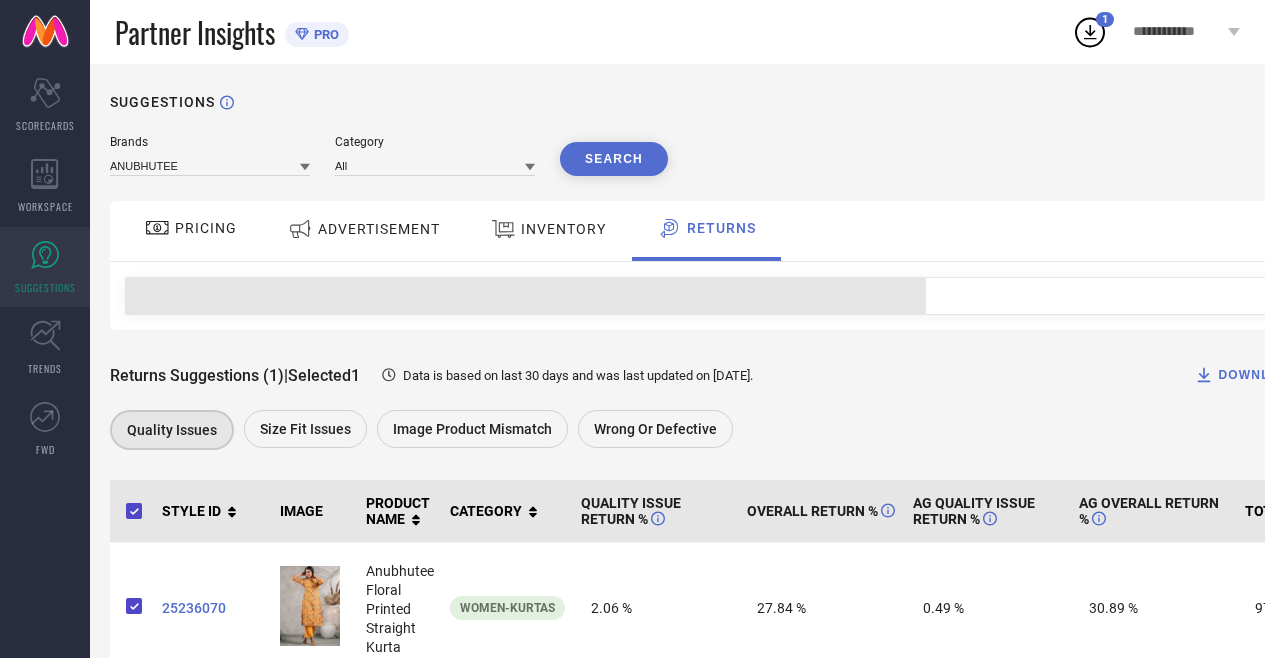 scroll, scrollTop: 66, scrollLeft: 0, axis: vertical 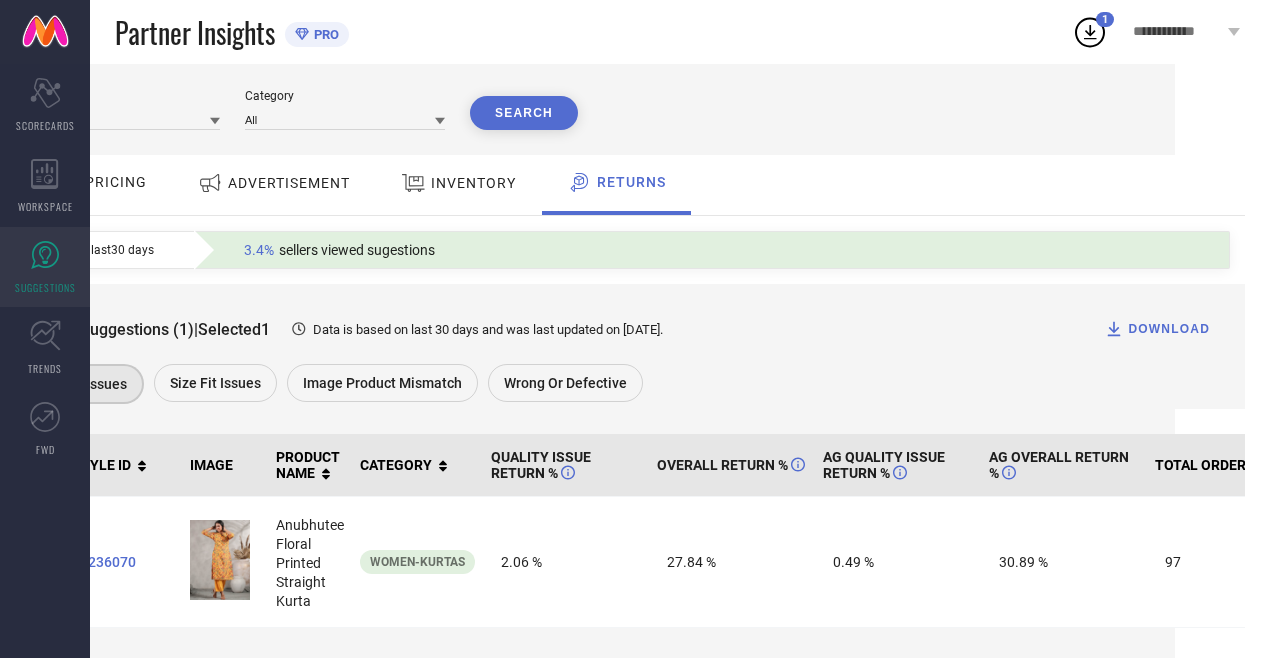 click on "Returns Suggestions (1)  |  Selected  1 Data is based on last 30 days and was last updated on   27-Dec-24 .   DOWNLOAD Quality issues Size fit issues Image product mismatch Wrong or Defective" at bounding box center (632, 346) 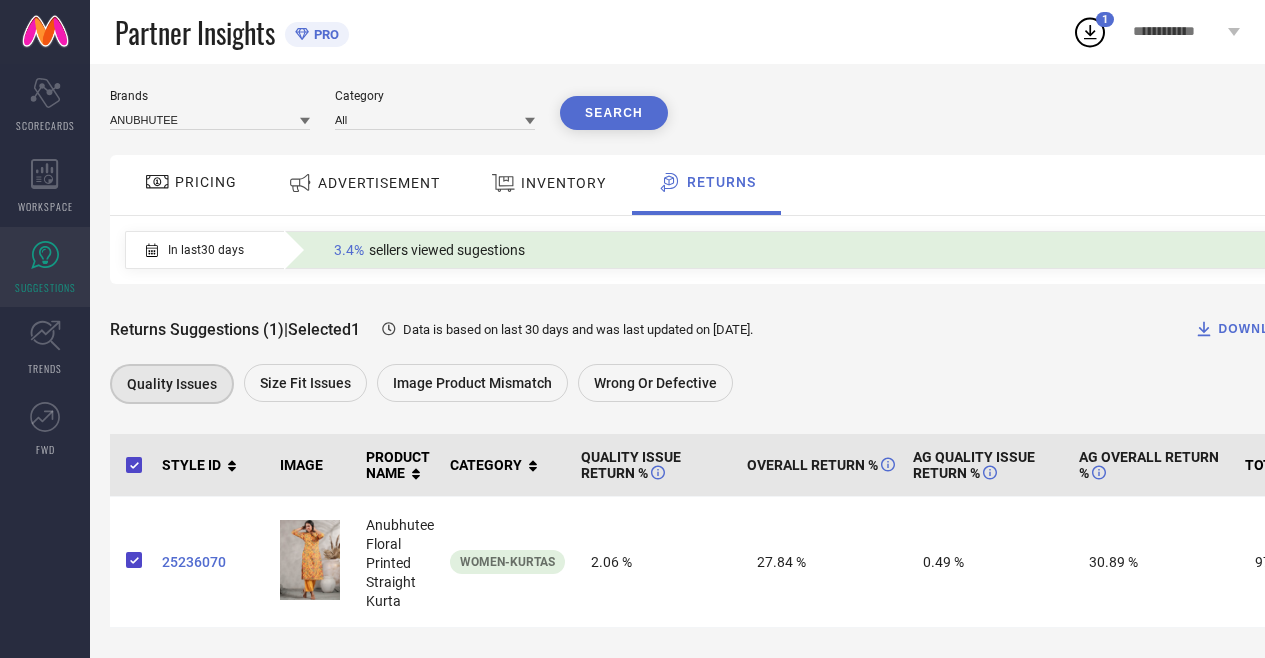 click on "In last  30   days" at bounding box center [206, 250] 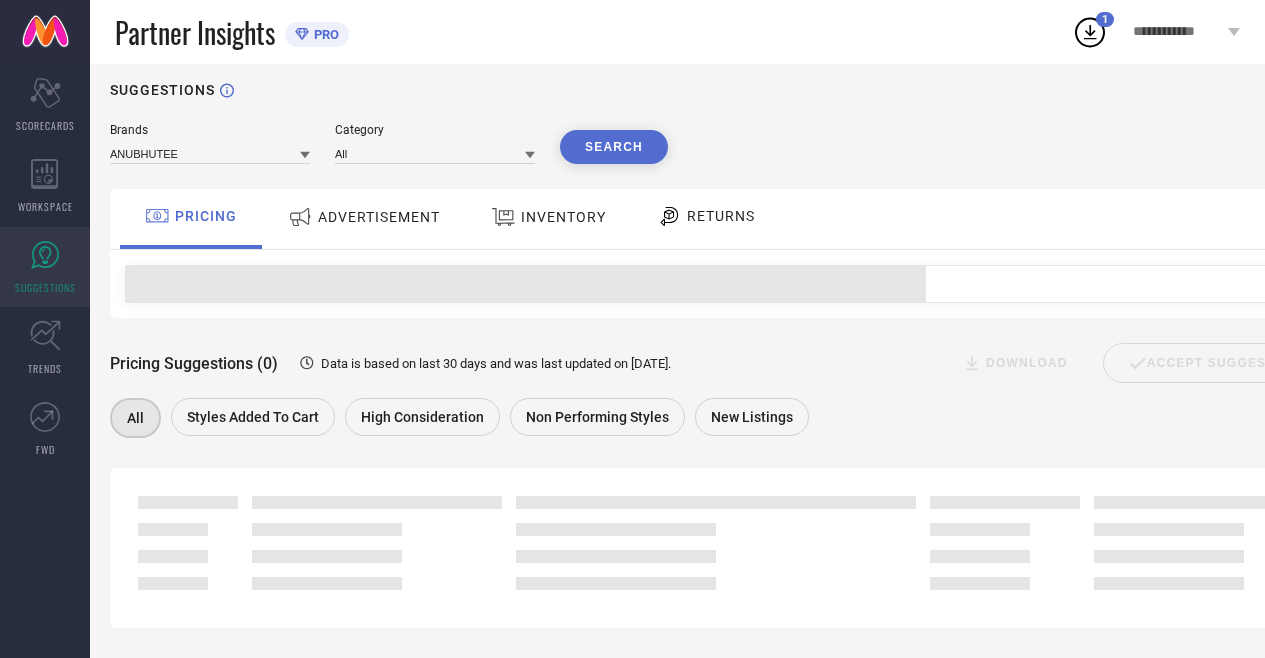 click on "ADVERTISEMENT" at bounding box center [364, 219] 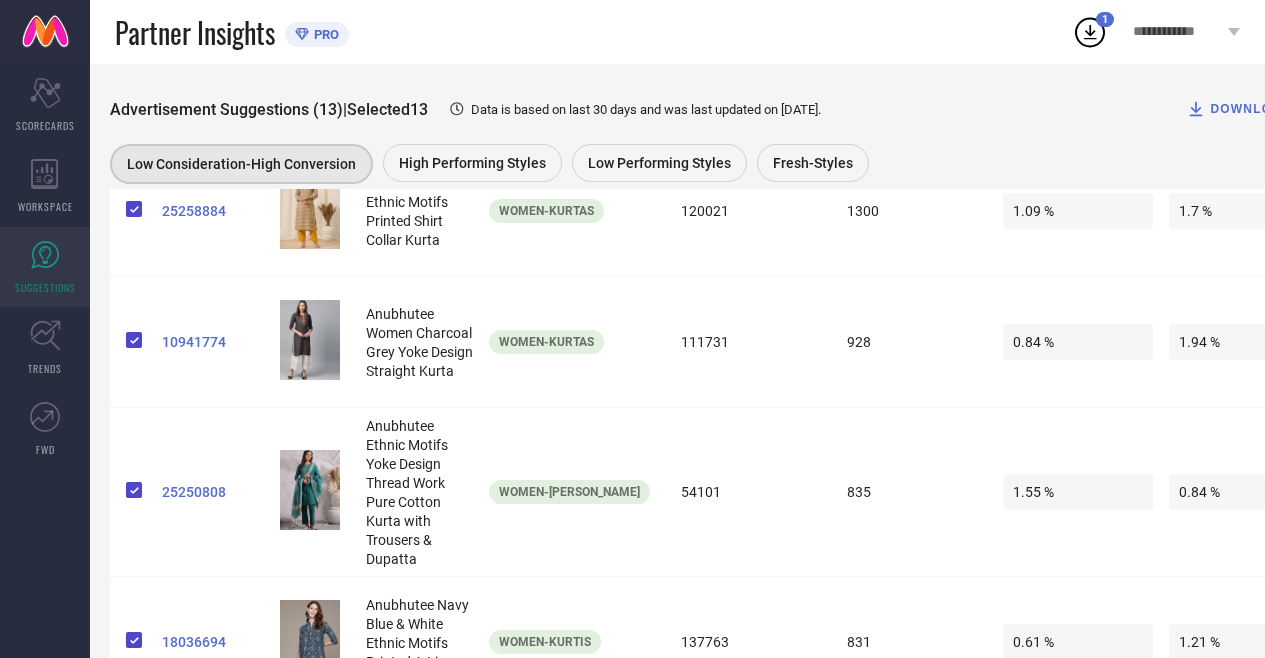 scroll, scrollTop: 0, scrollLeft: 0, axis: both 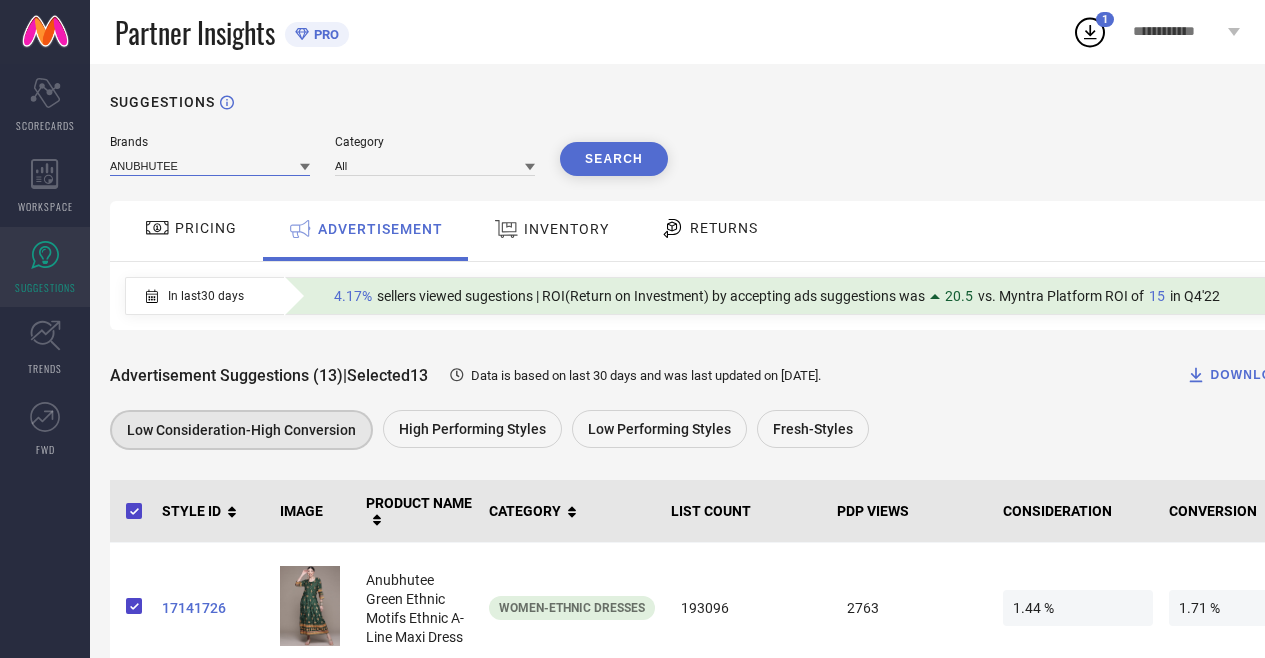 click at bounding box center (210, 165) 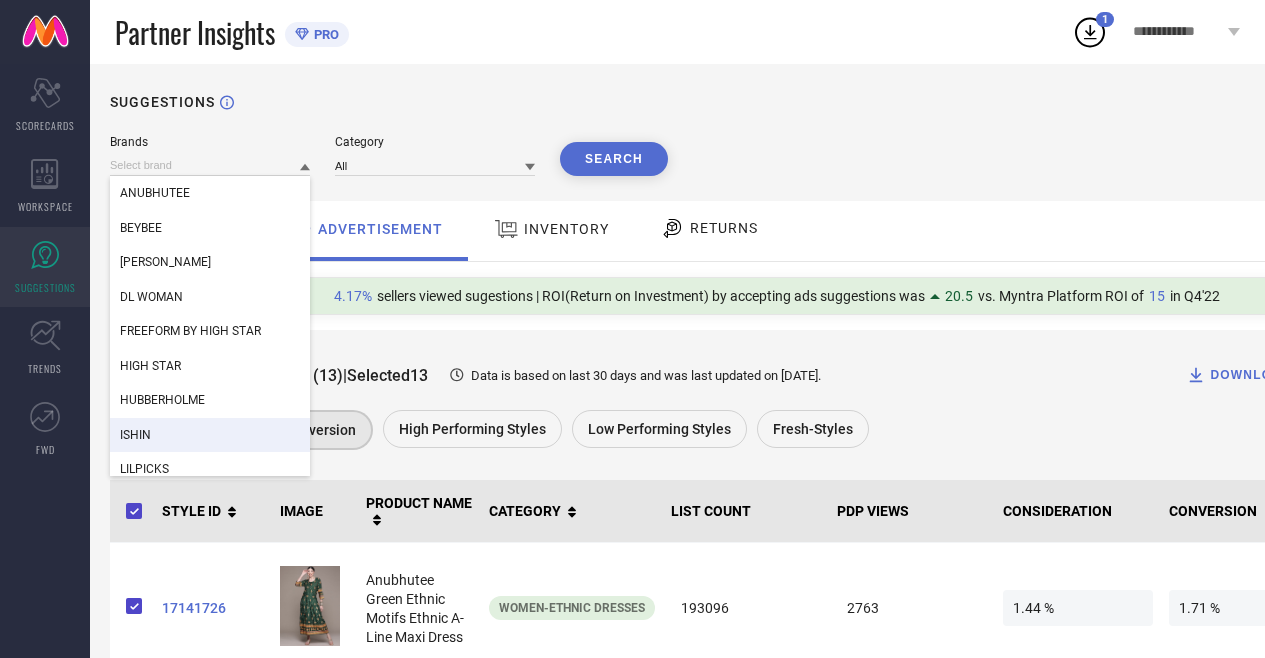 click on "ISHIN" at bounding box center (210, 435) 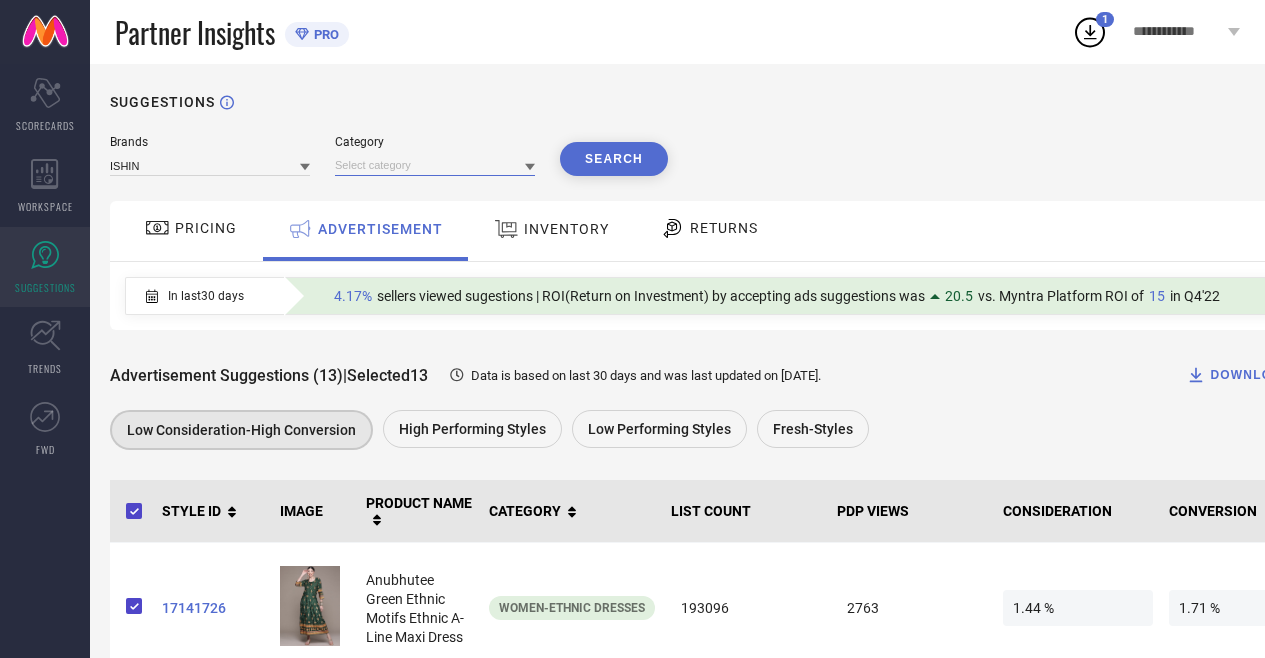 click at bounding box center [435, 165] 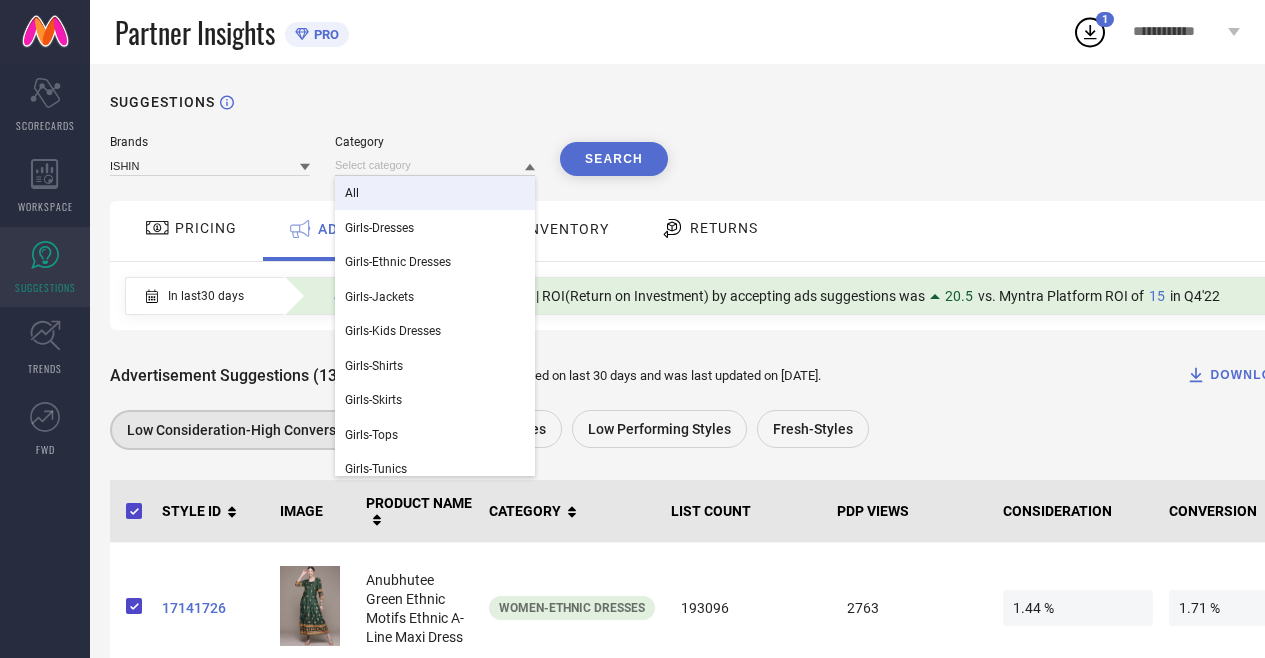 click on "All" at bounding box center [435, 193] 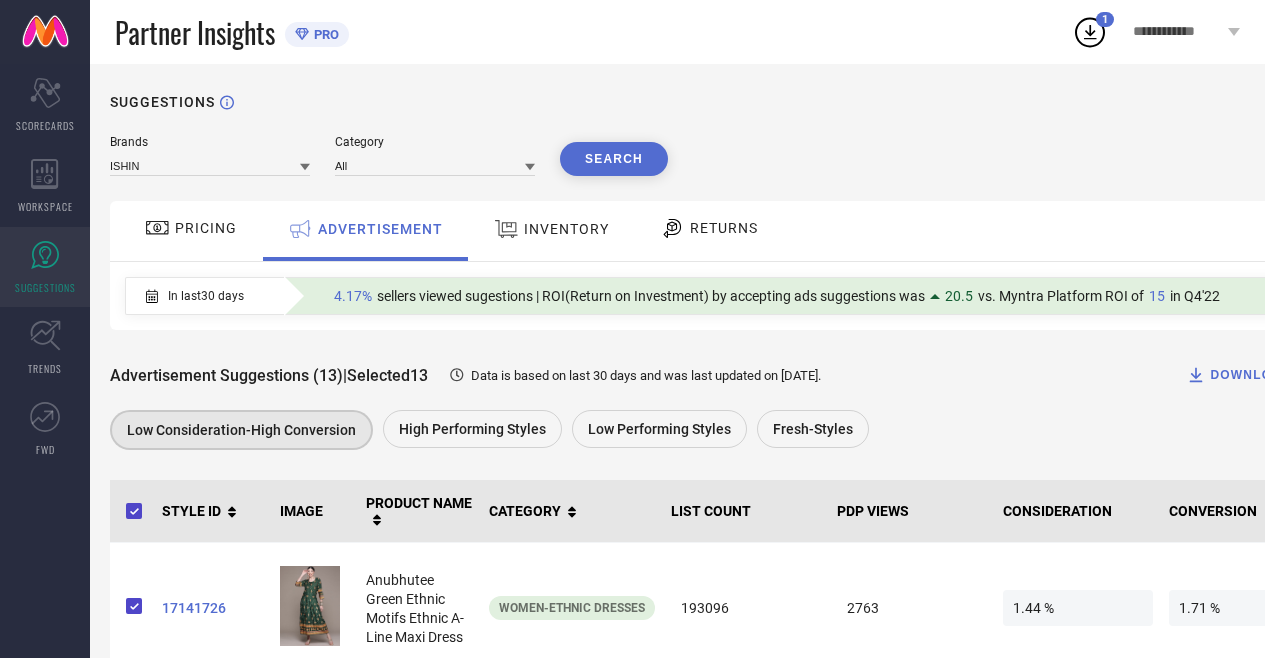 click on "Brands ISHIN Category All Search PRICING ADVERTISEMENT INVENTORY RETURNS In last  30   days   4.17%  sellers viewed sugestions  |  ROI(Return on Investment) by accepting ads suggestions was    20.5  vs. Myntra Platform ROI of  15  in Q4'22 Advertisement Suggestions (13)  |  Selected  13 Data is based on last 30 days and was last updated on   20-Dec-24 .   DOWNLOAD Low Consideration-High Conversion High Performing Styles Low Performing Styles Fresh-Styles STYLE ID IMAGE PRODUCT NAME CATEGORY LIST COUNT PDP VIEWS CONSIDERATION CONVERSION 17141726 Anubhutee Green Ethnic Motifs Ethnic A-Line Maxi Dress Women-Ethnic Dresses 193096 2763 1.44 % 1.71 % 25258884 Anubhutee Ethnic Motifs Printed Shirt Collar Kurta Women-Kurtas 120021 1300 1.09 % 1.7 % 10941774 Anubhutee Women Charcoal Grey Yoke Design Straight Kurta Women-Kurtas 111731 928 0.84 % 1.94 % 25250808 Anubhutee Ethnic Motifs Yoke Design Thread Work Pure Cotton Kurta with Trousers & Dupatta Women-Kurta Sets 54101 835 1.55 % 0.84 % 18036694 Women-Kurtis 831" at bounding box center (718, 1228) 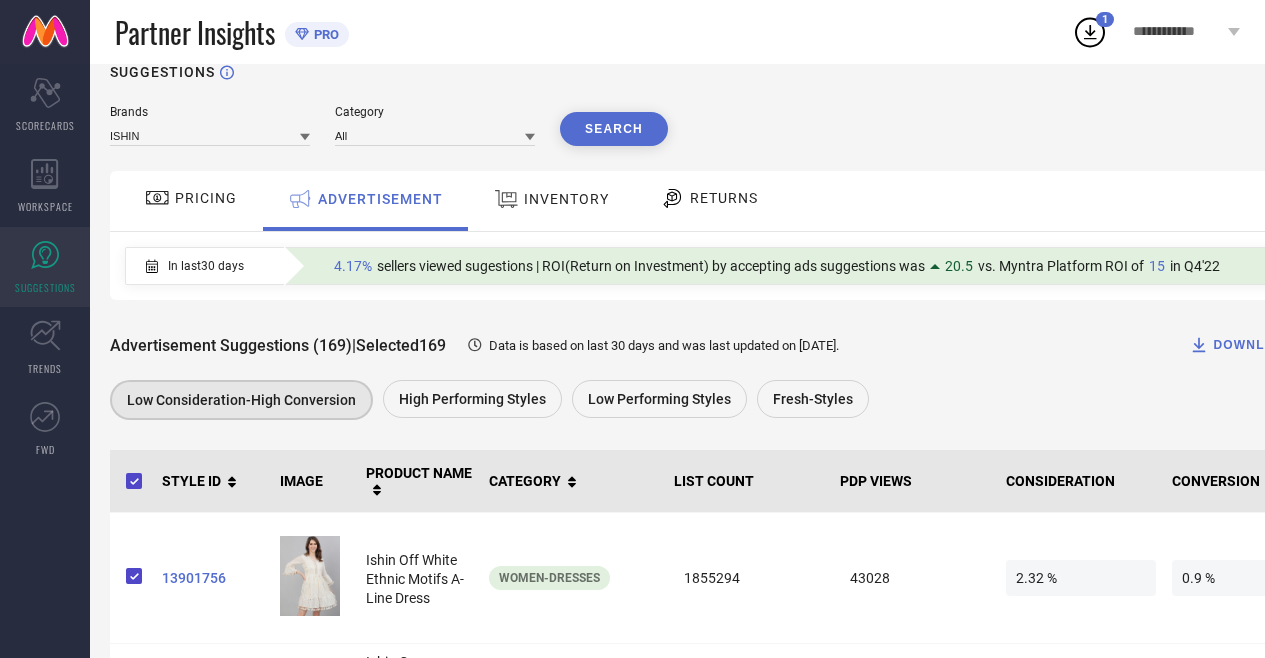 scroll, scrollTop: 0, scrollLeft: 0, axis: both 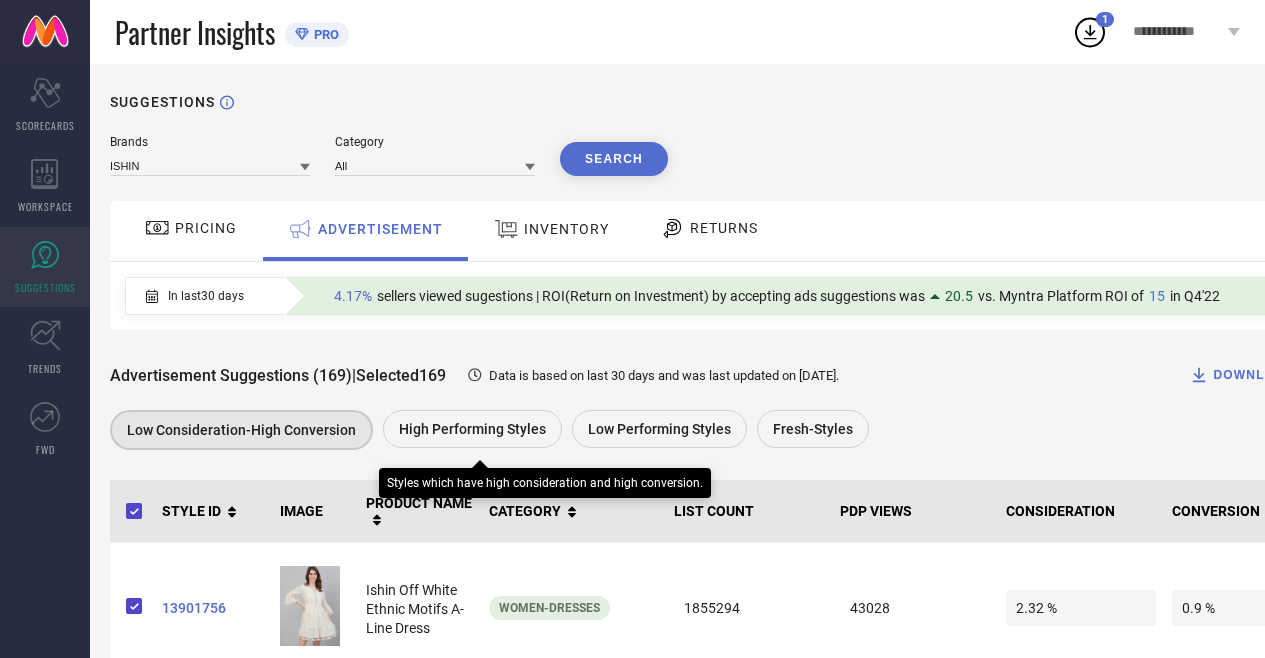 click on "High Performing Styles" at bounding box center (472, 429) 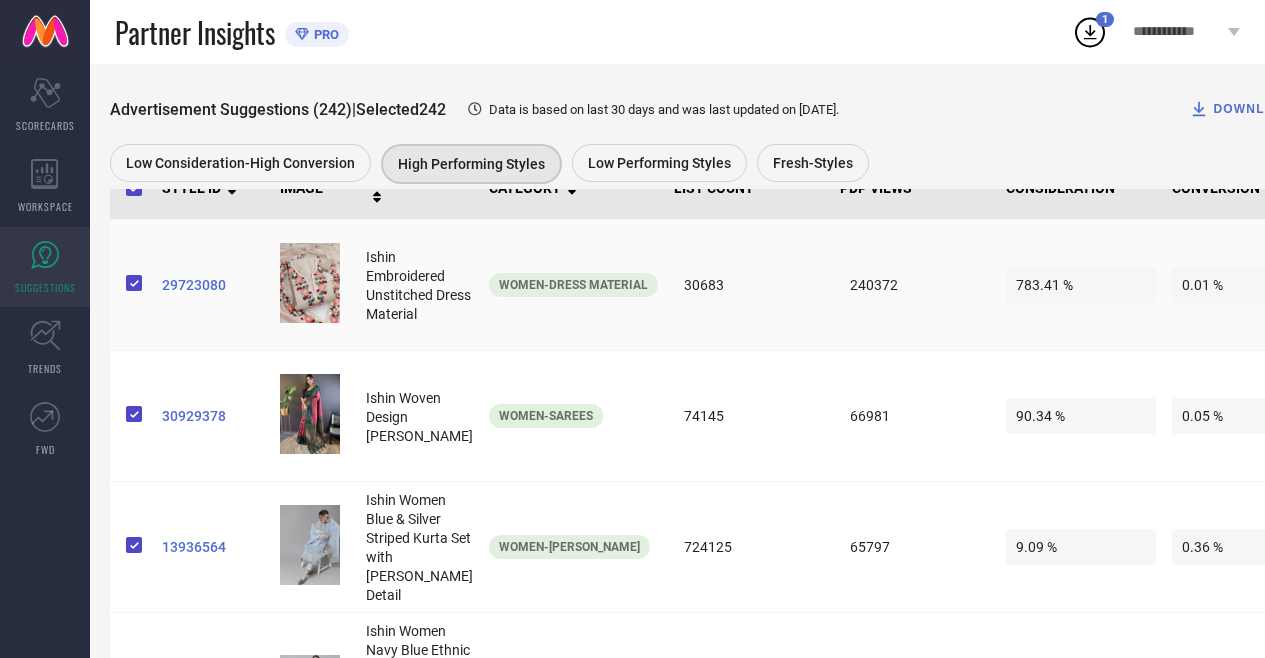 scroll, scrollTop: 300, scrollLeft: 0, axis: vertical 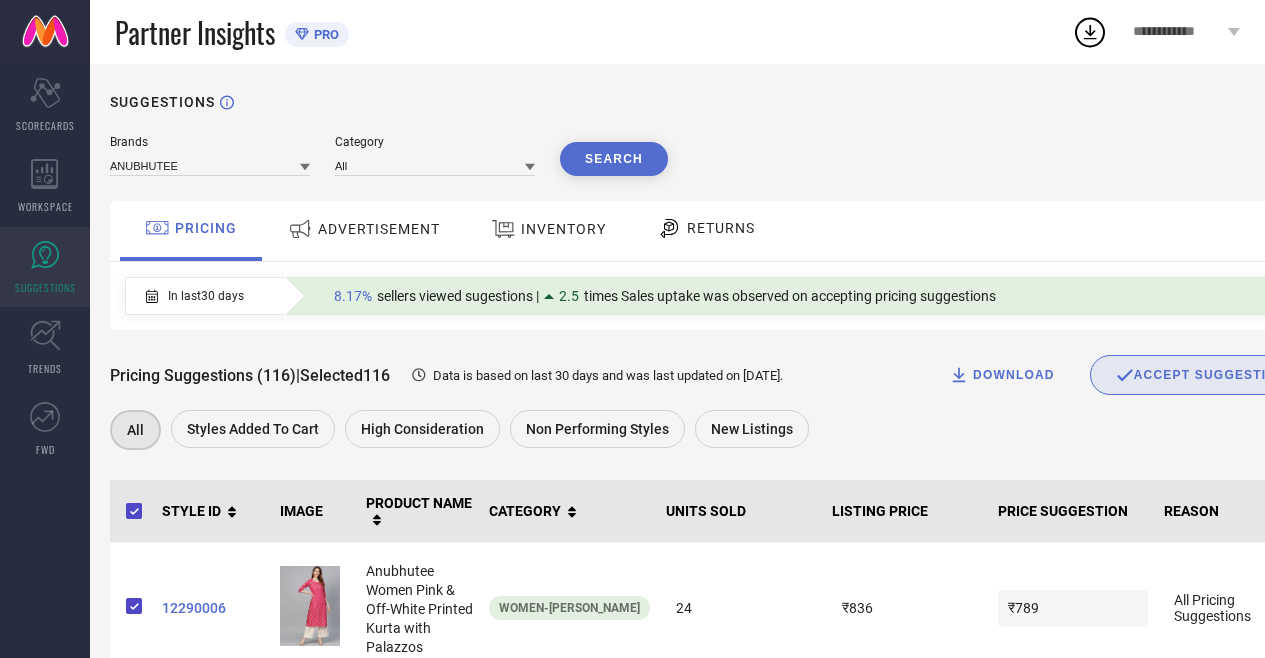 click on "ANUBHUTEE" at bounding box center (210, 165) 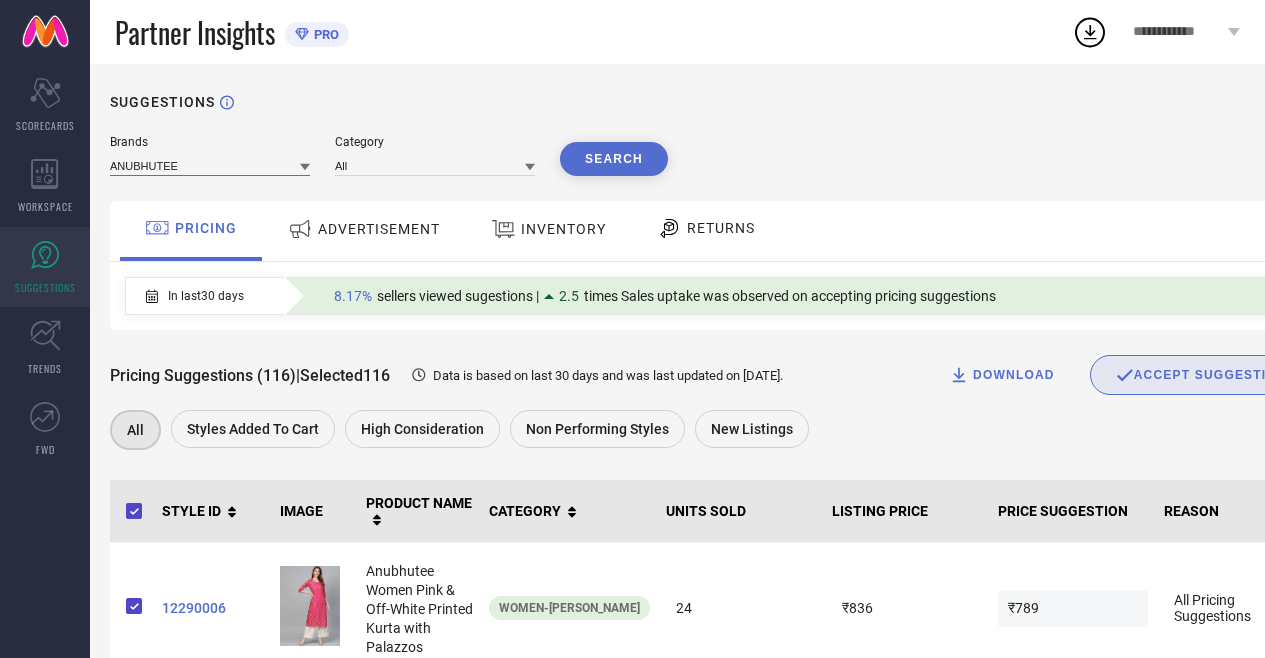 click at bounding box center [210, 165] 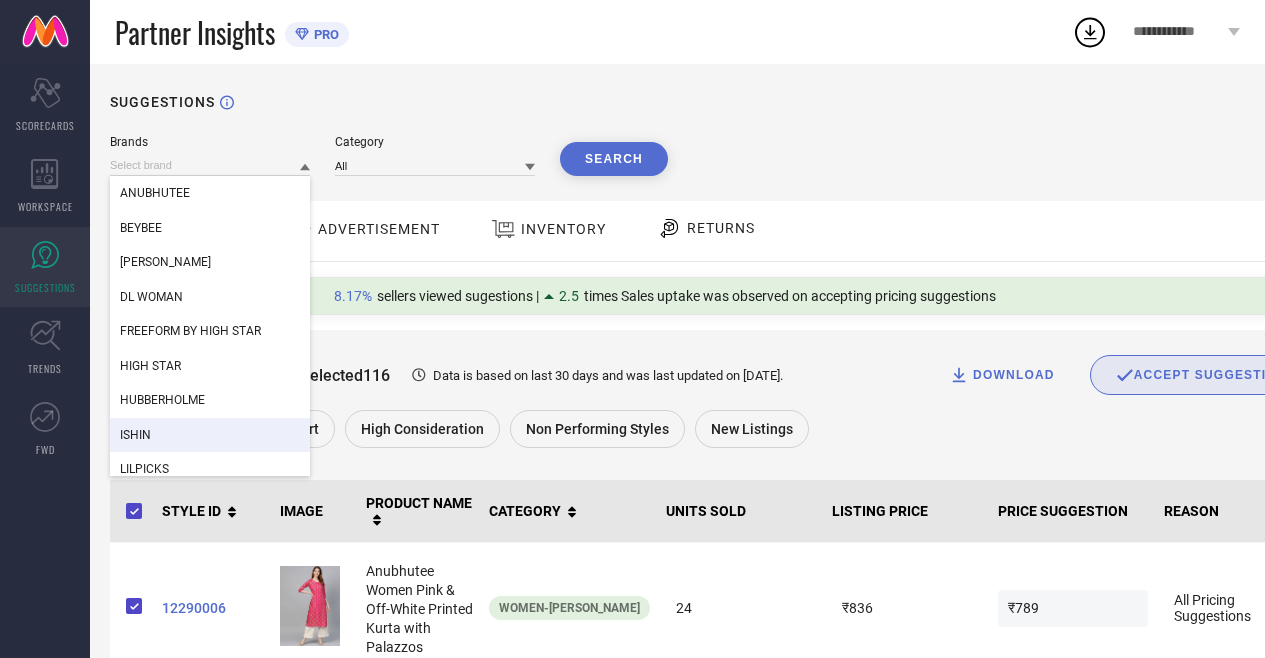 click on "ISHIN" at bounding box center (210, 435) 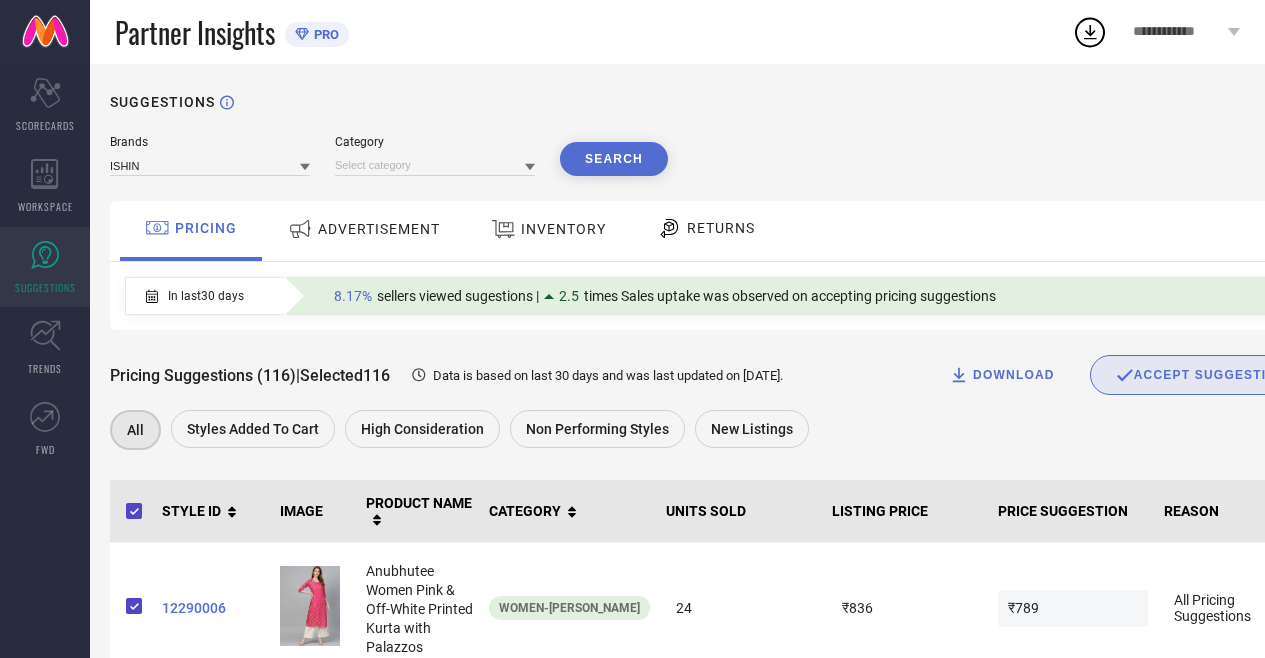 click on "Category" at bounding box center (435, 155) 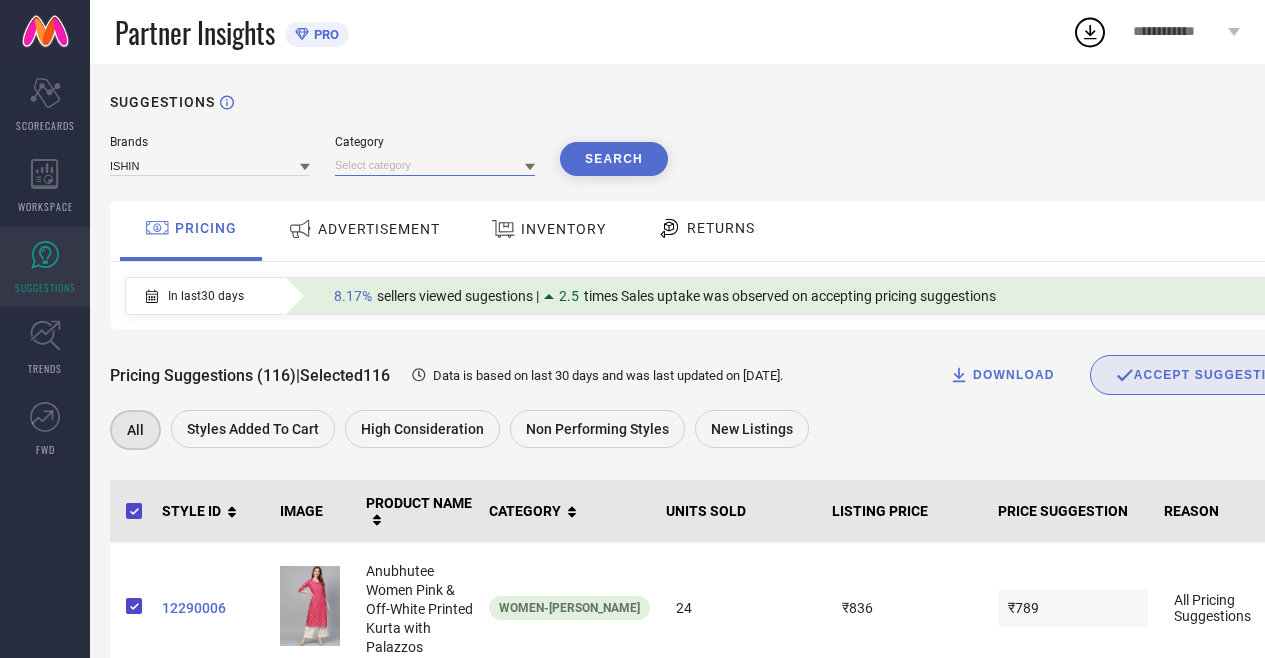 click at bounding box center [435, 165] 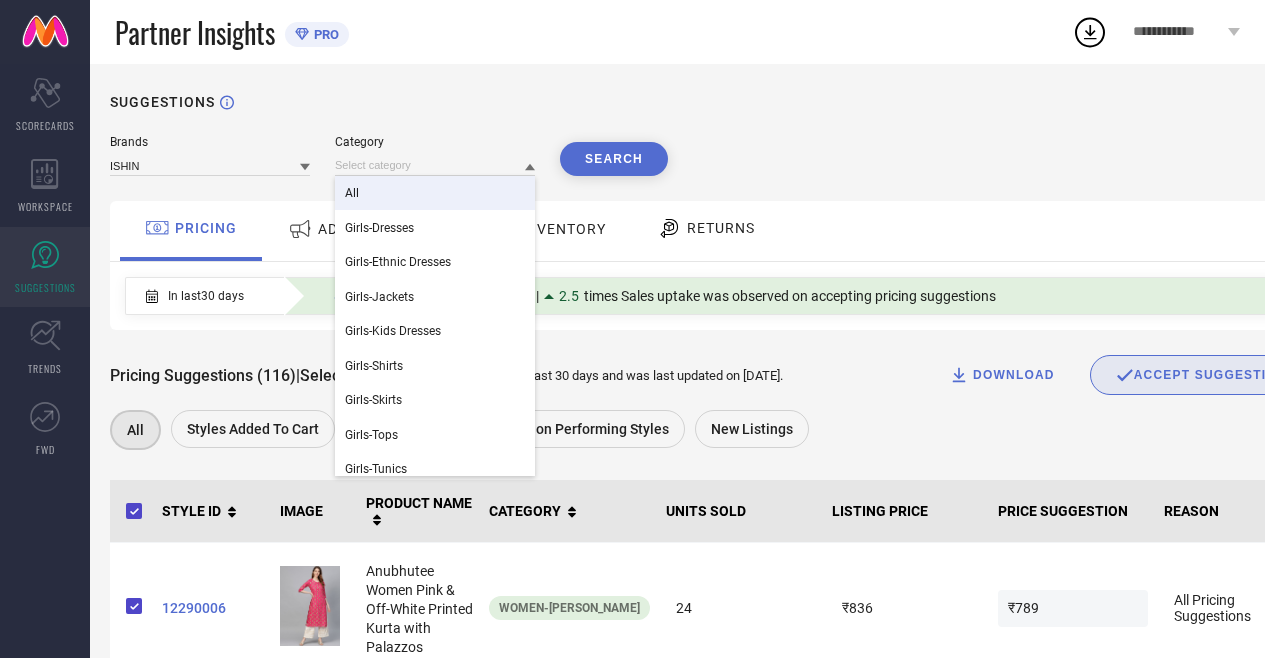 click on "All" at bounding box center (435, 193) 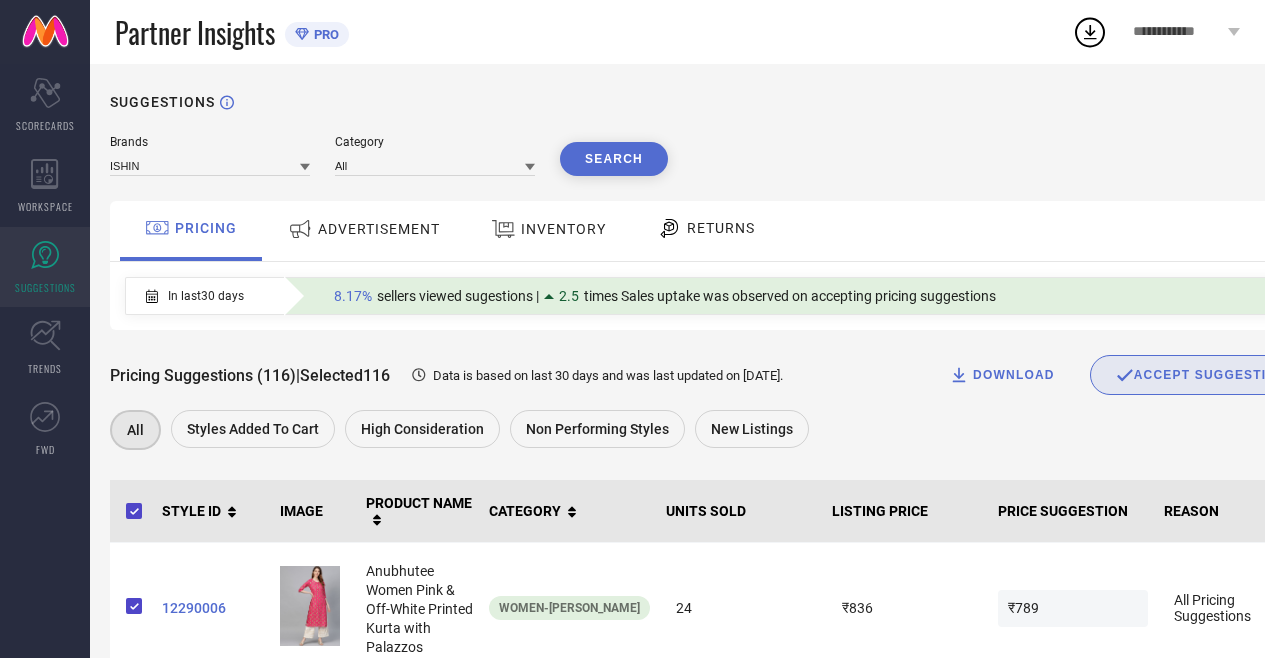 click on "Search" at bounding box center (614, 159) 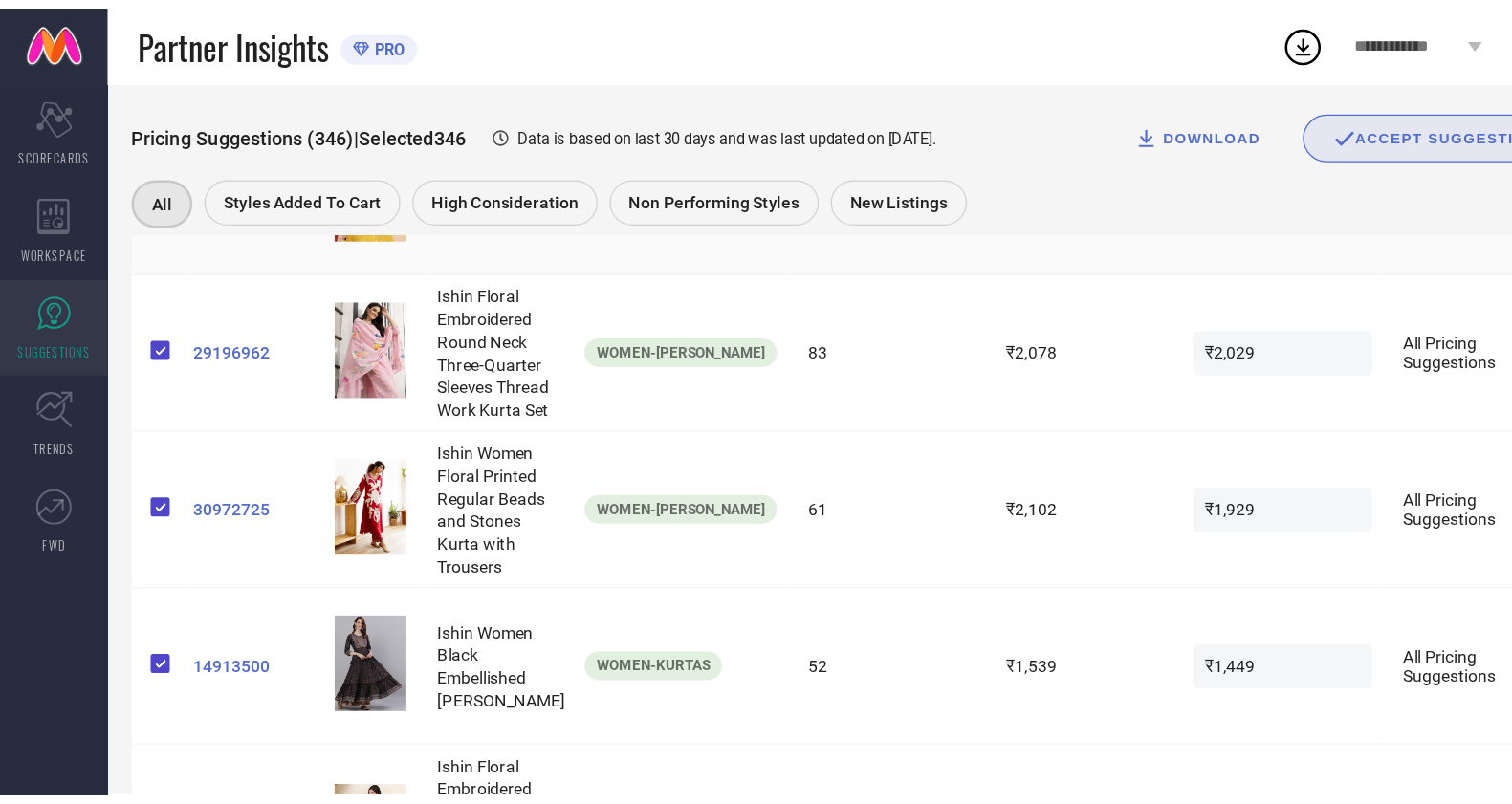 scroll, scrollTop: 1147, scrollLeft: 0, axis: vertical 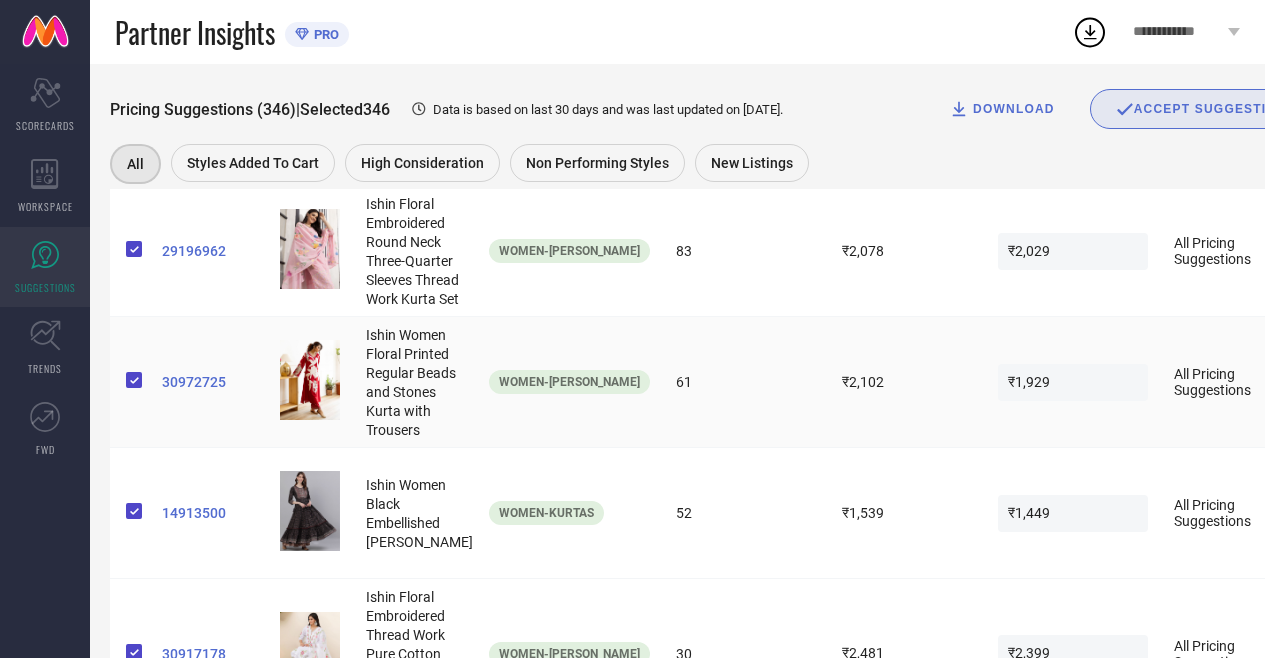 click on "30972725" at bounding box center [213, 382] 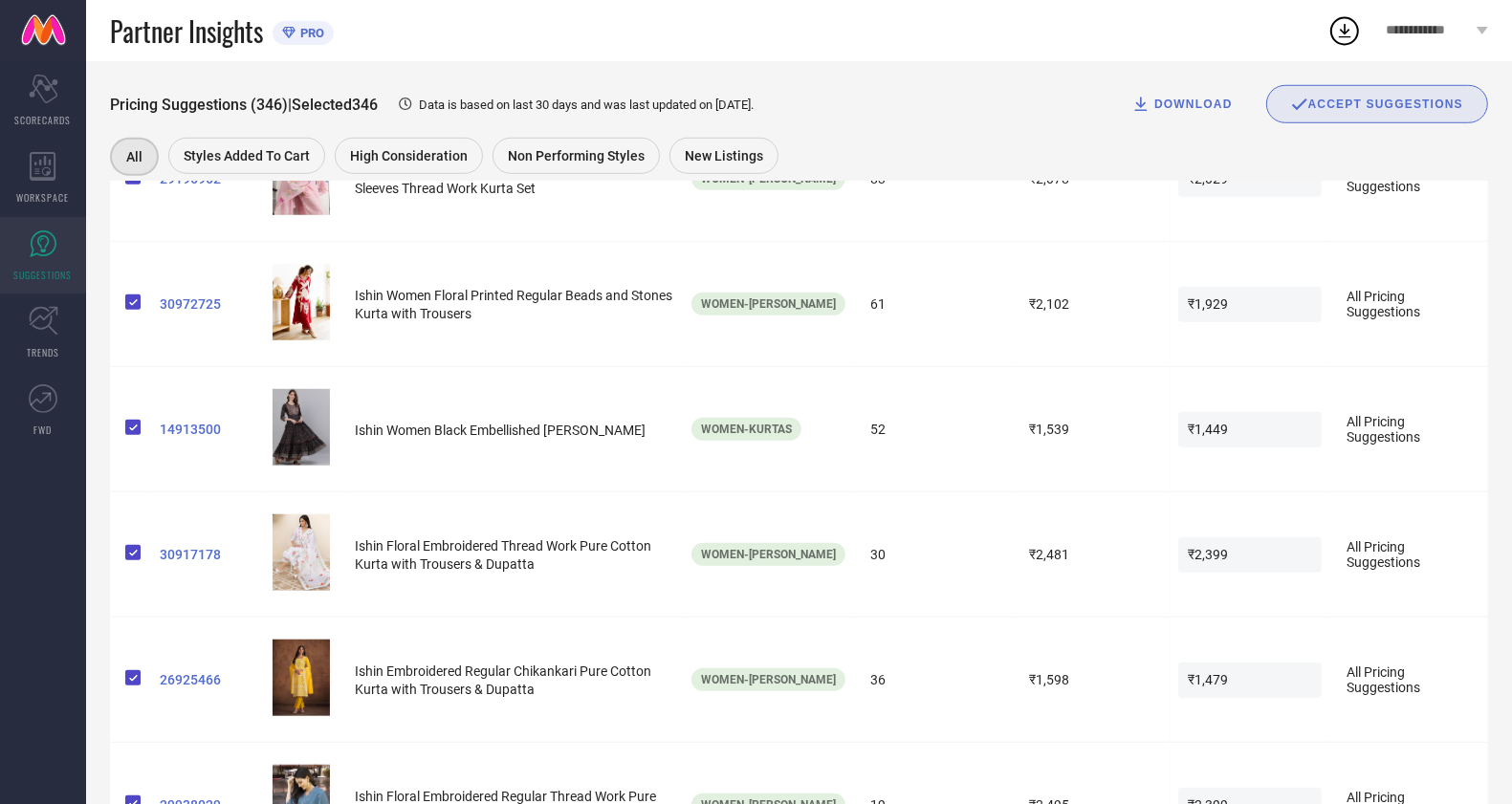 scroll, scrollTop: 1673, scrollLeft: 0, axis: vertical 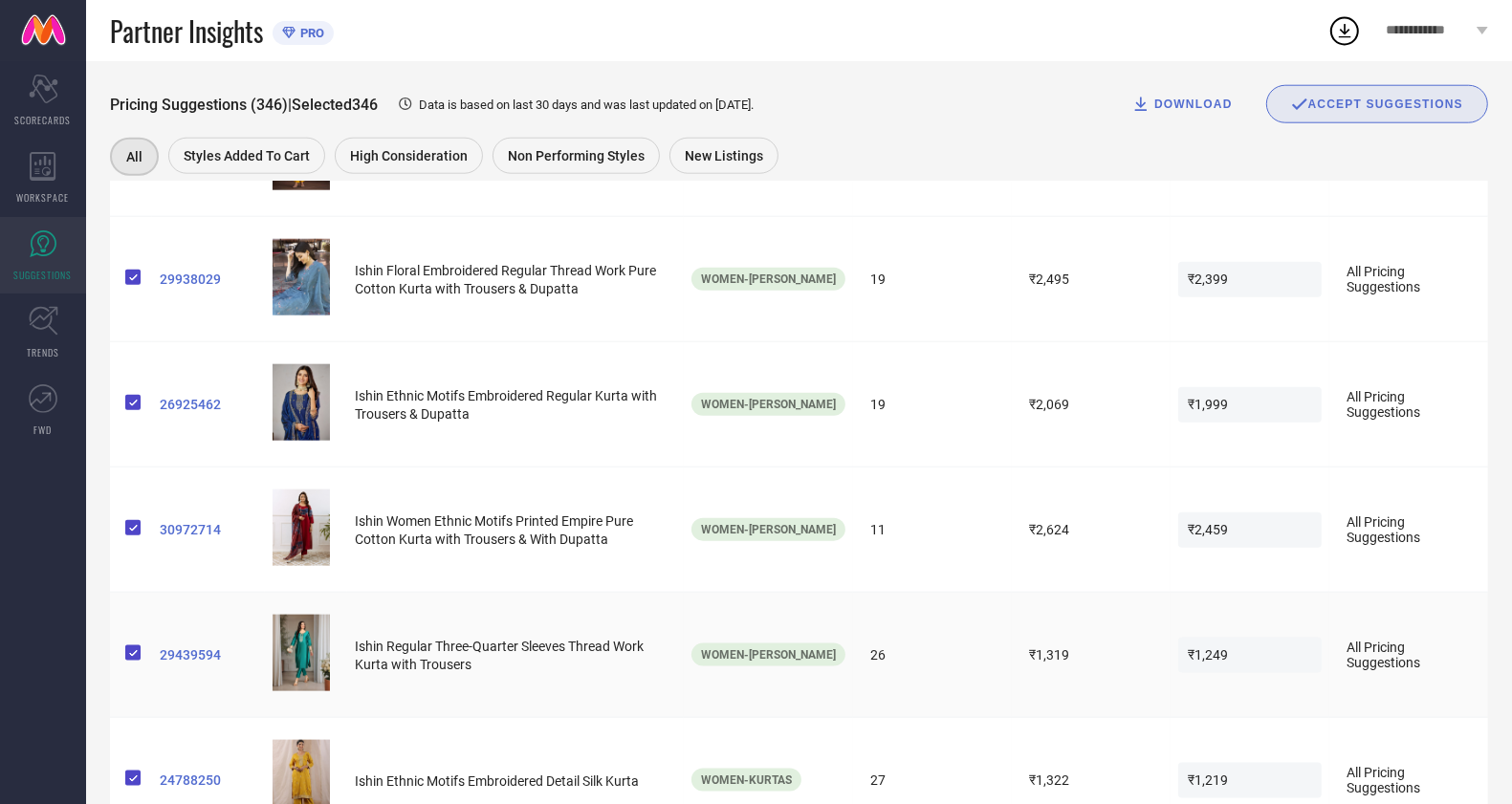 click on "29439594" at bounding box center [208, 655] 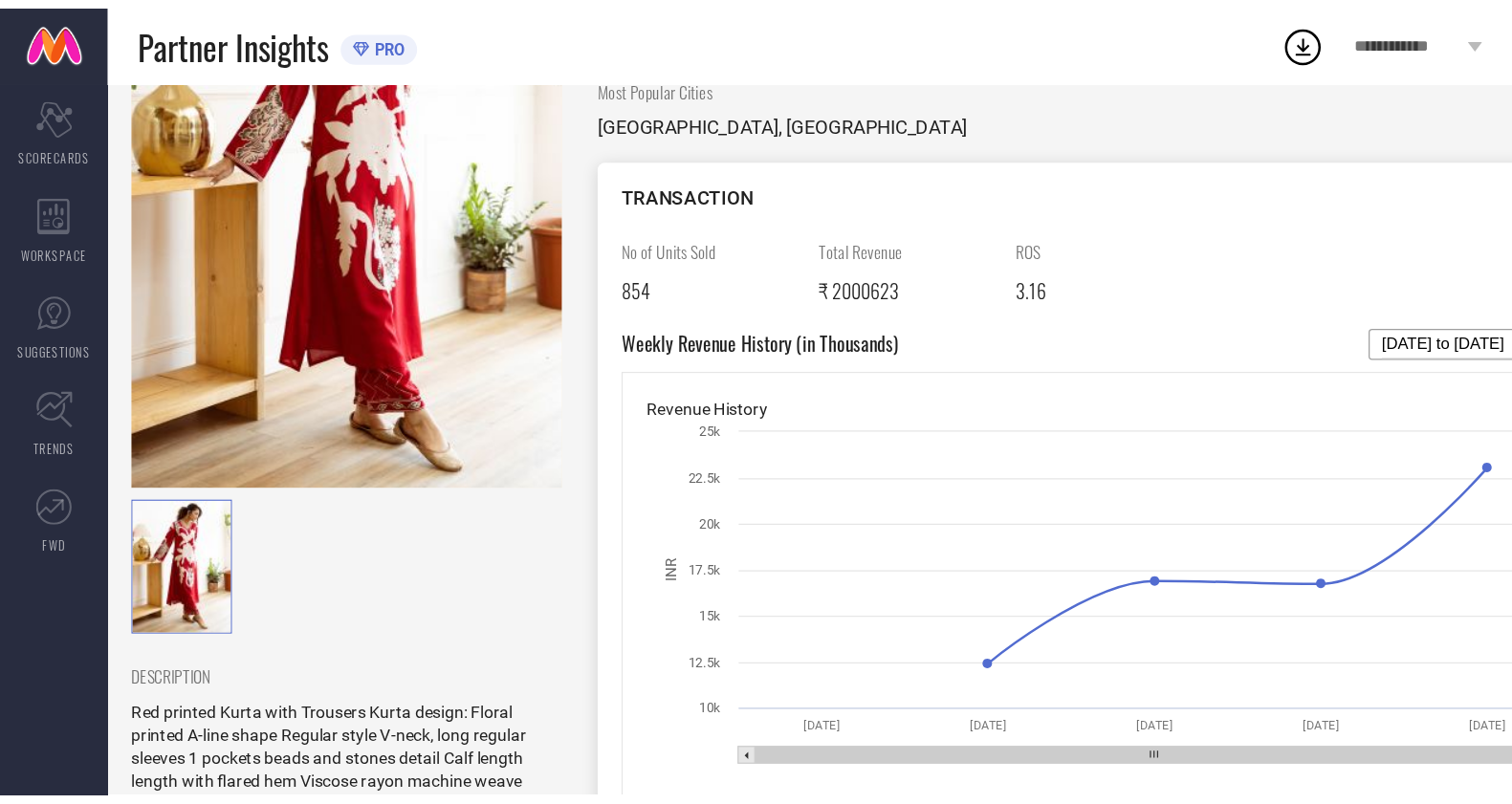 scroll, scrollTop: 96, scrollLeft: 0, axis: vertical 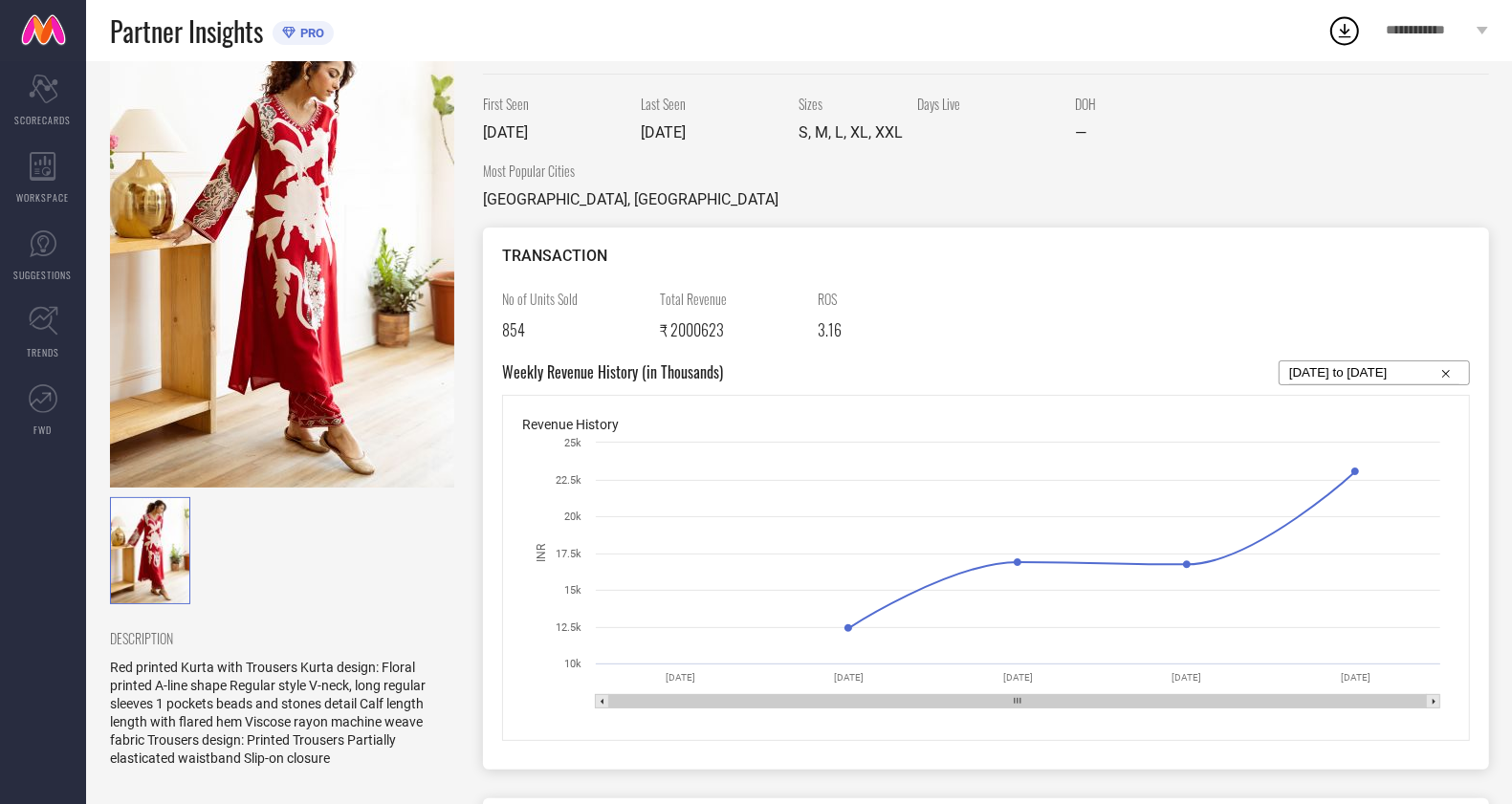 drag, startPoint x: 1191, startPoint y: 0, endPoint x: 990, endPoint y: 233, distance: 307.7174 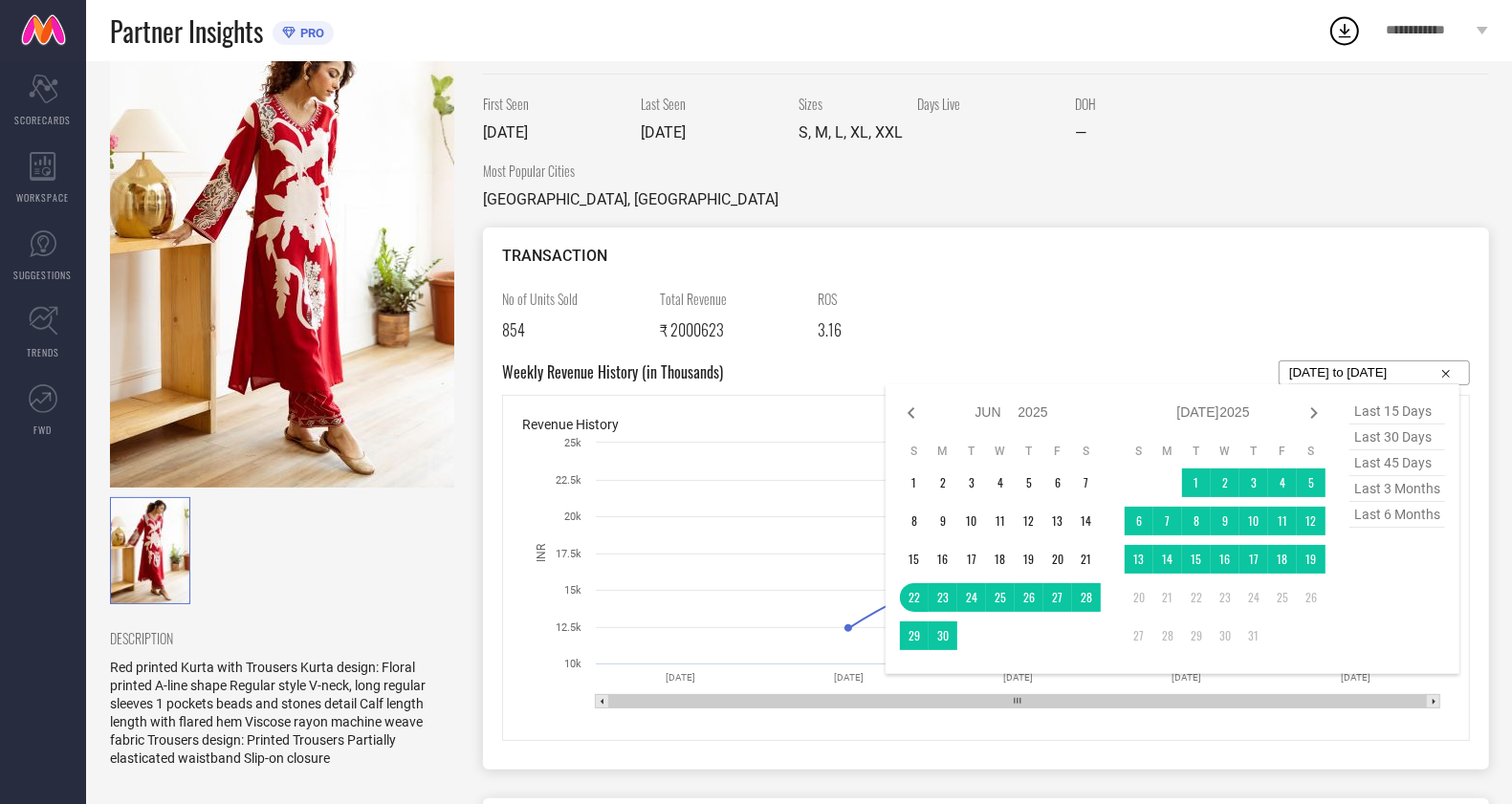 click on "last 6 months" at bounding box center [1397, 514] 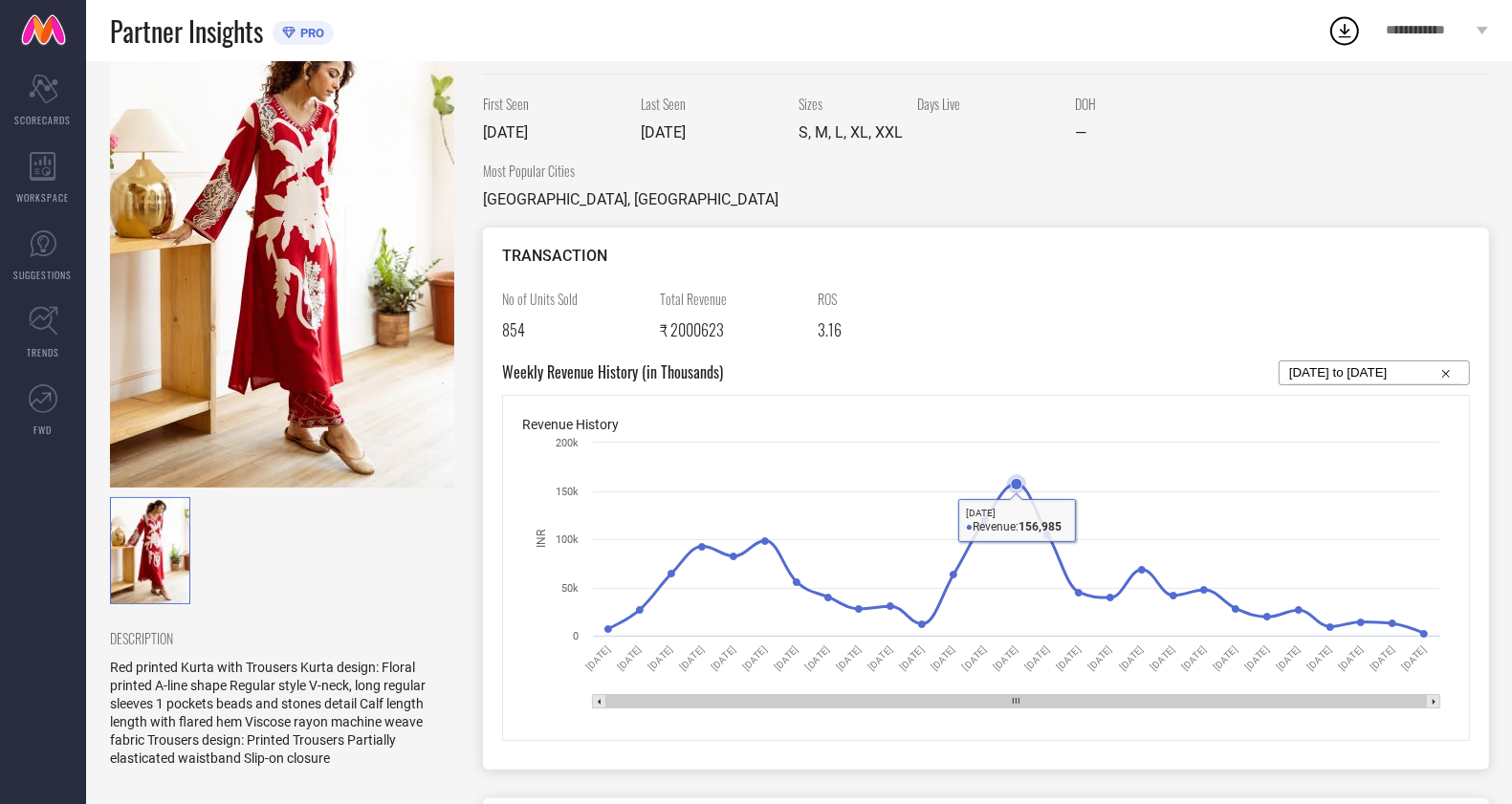 click 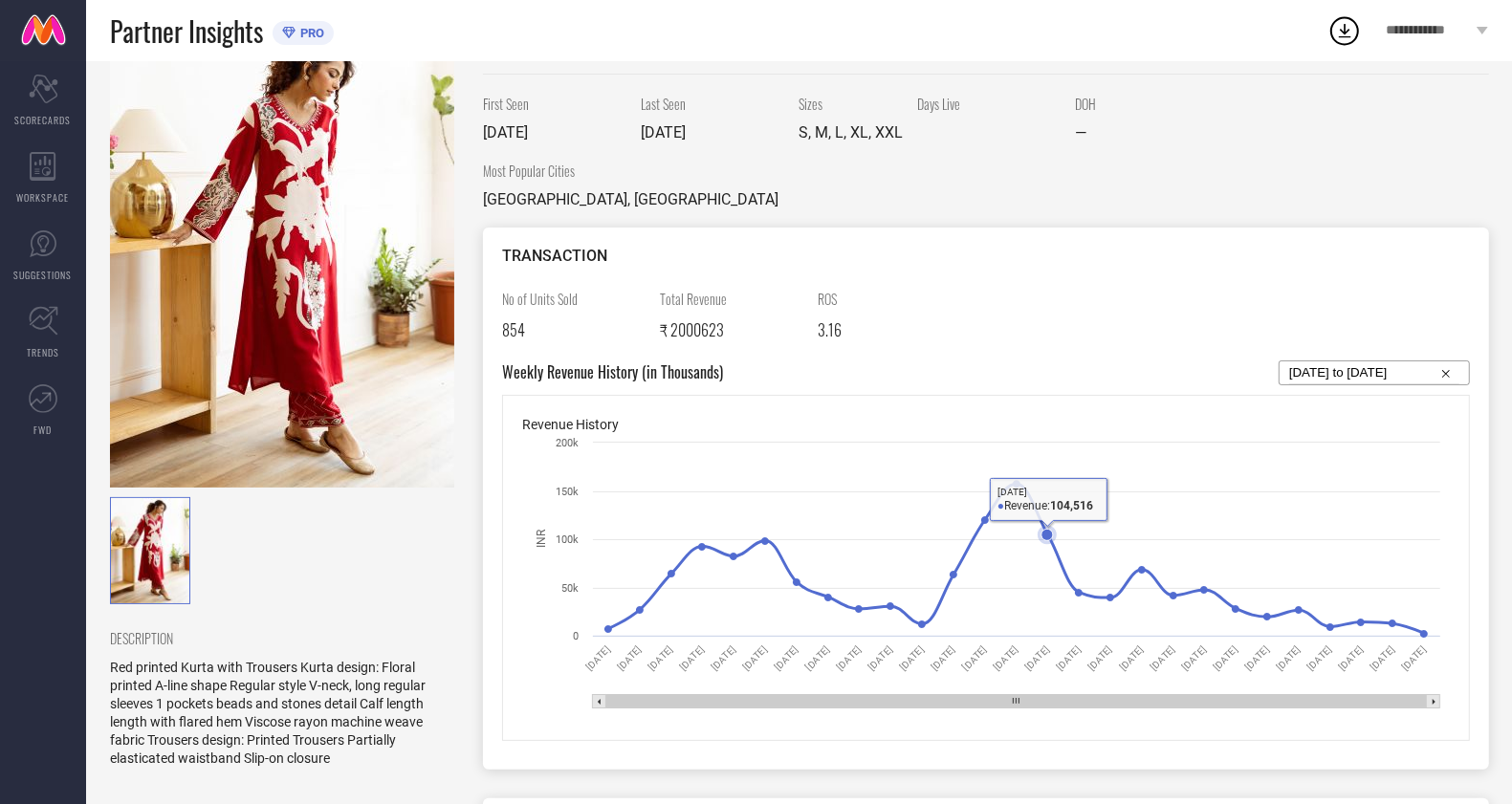 click 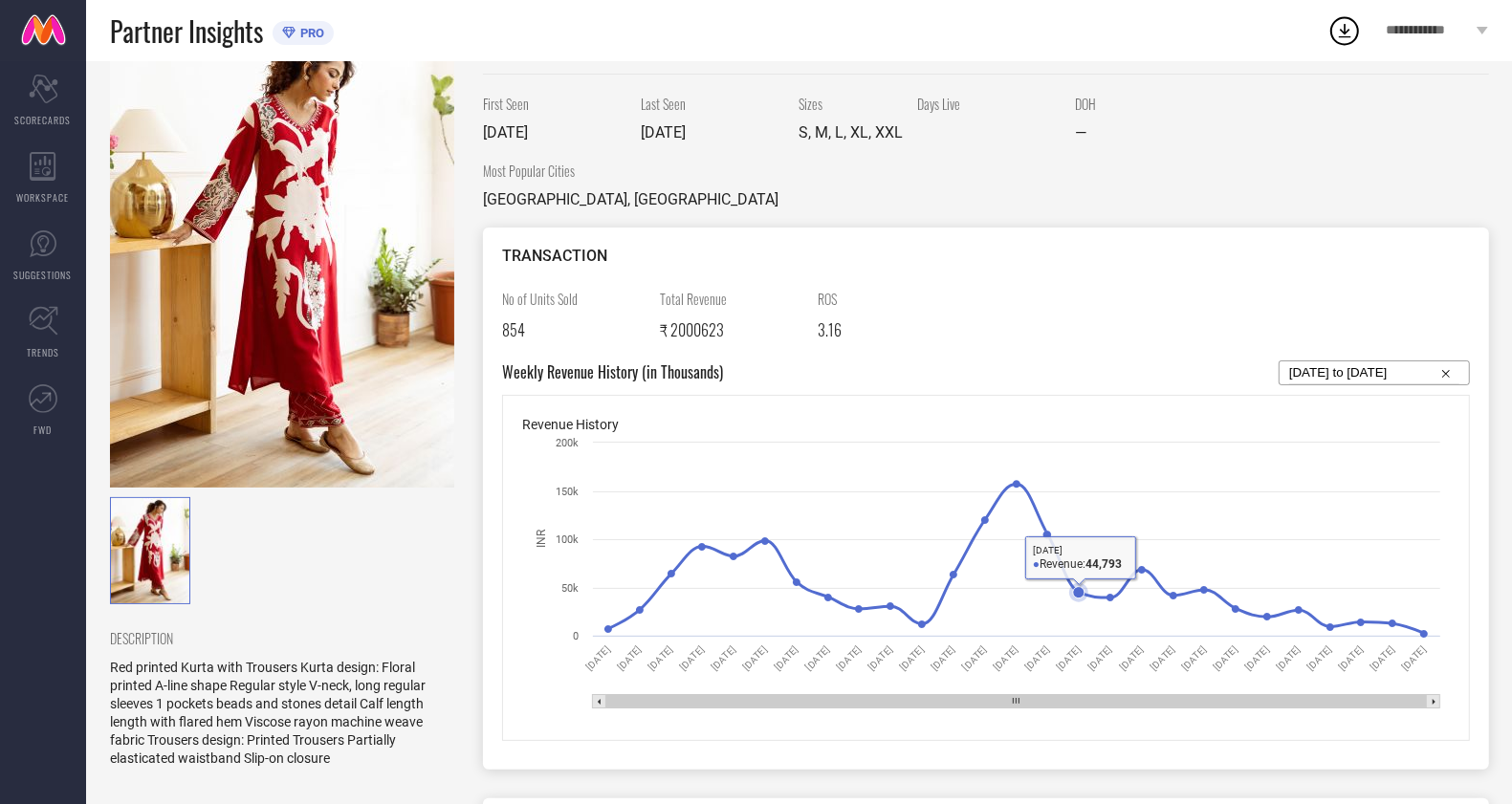 click 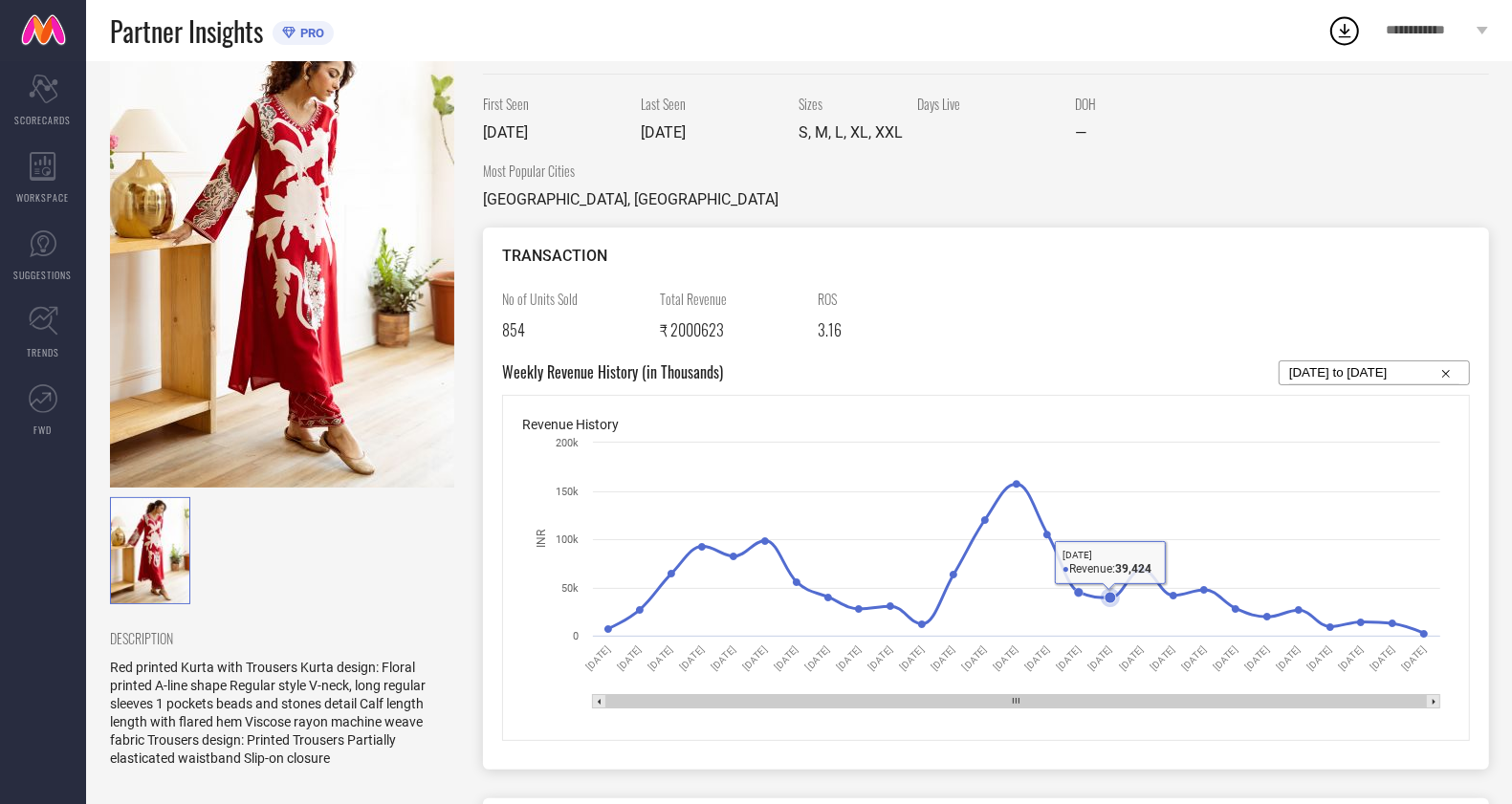click 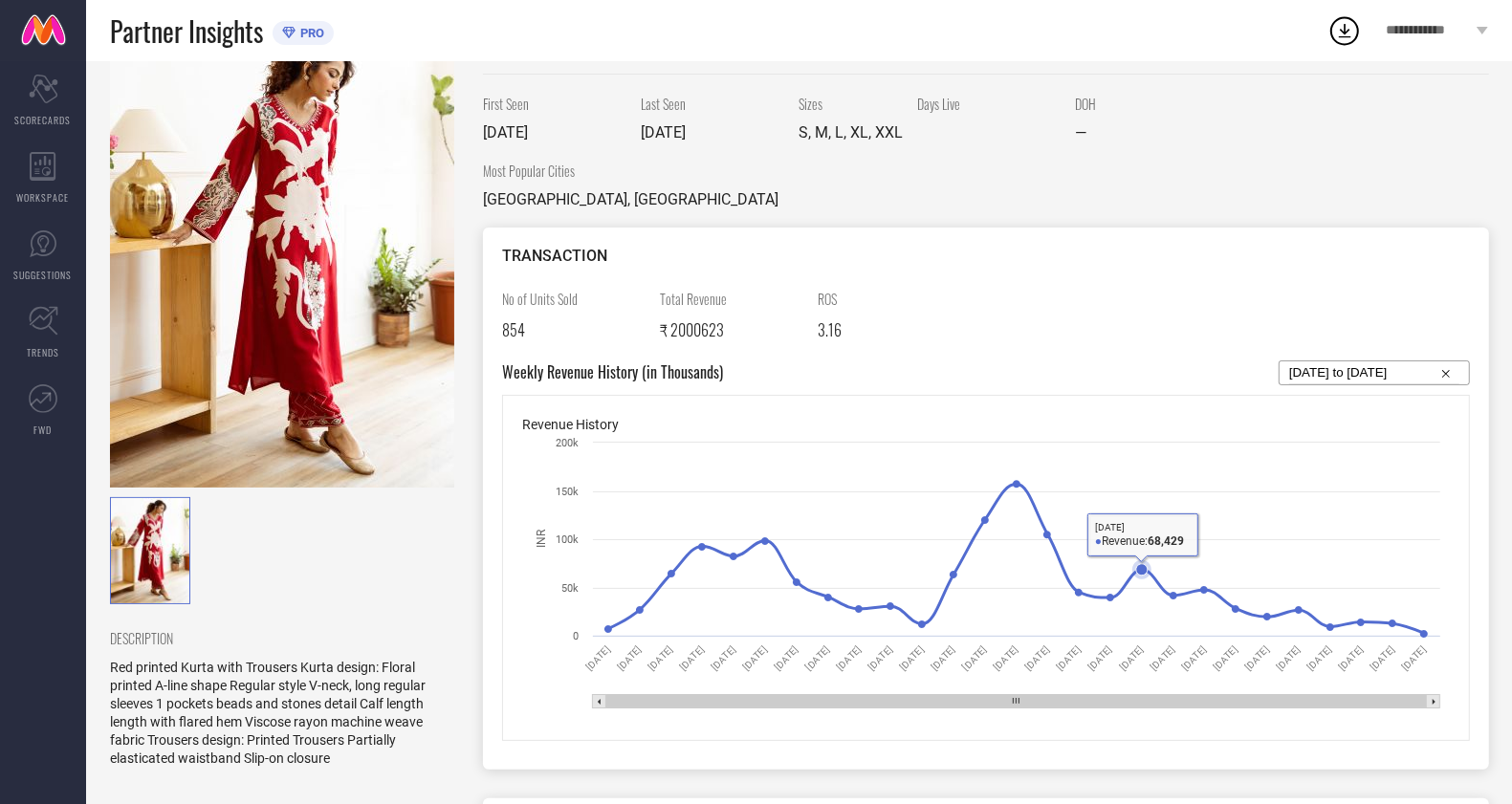 click 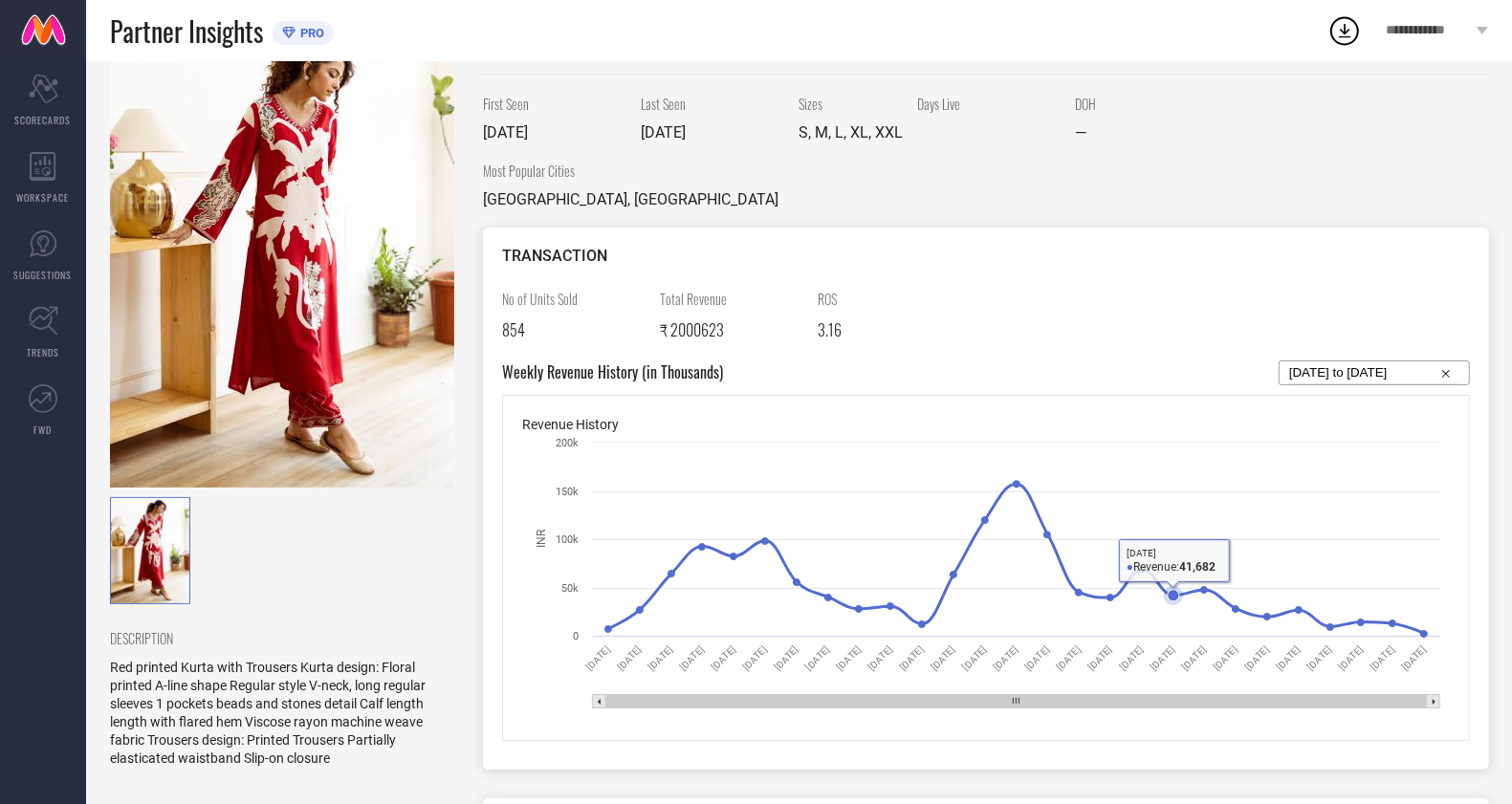 click 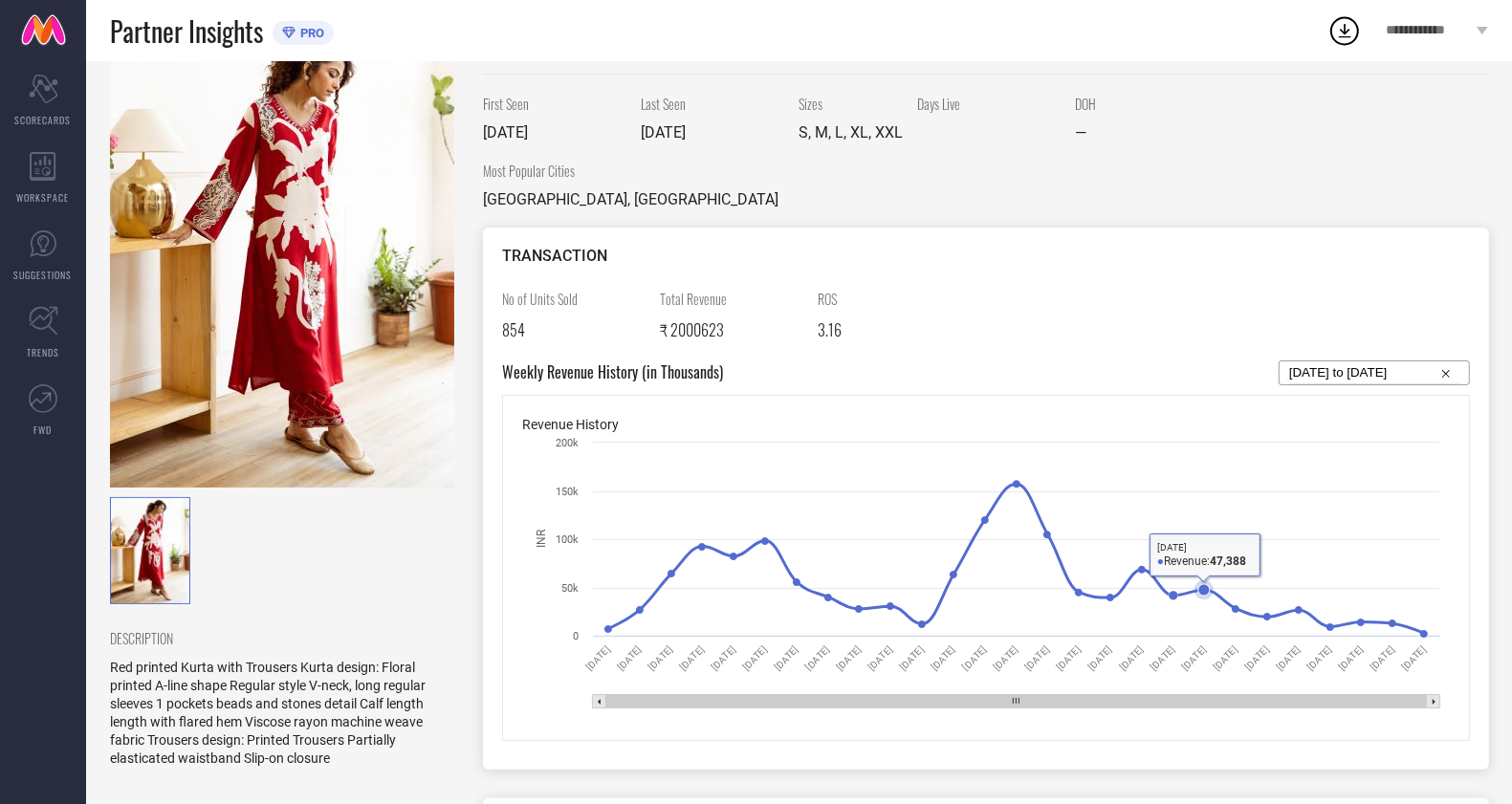click 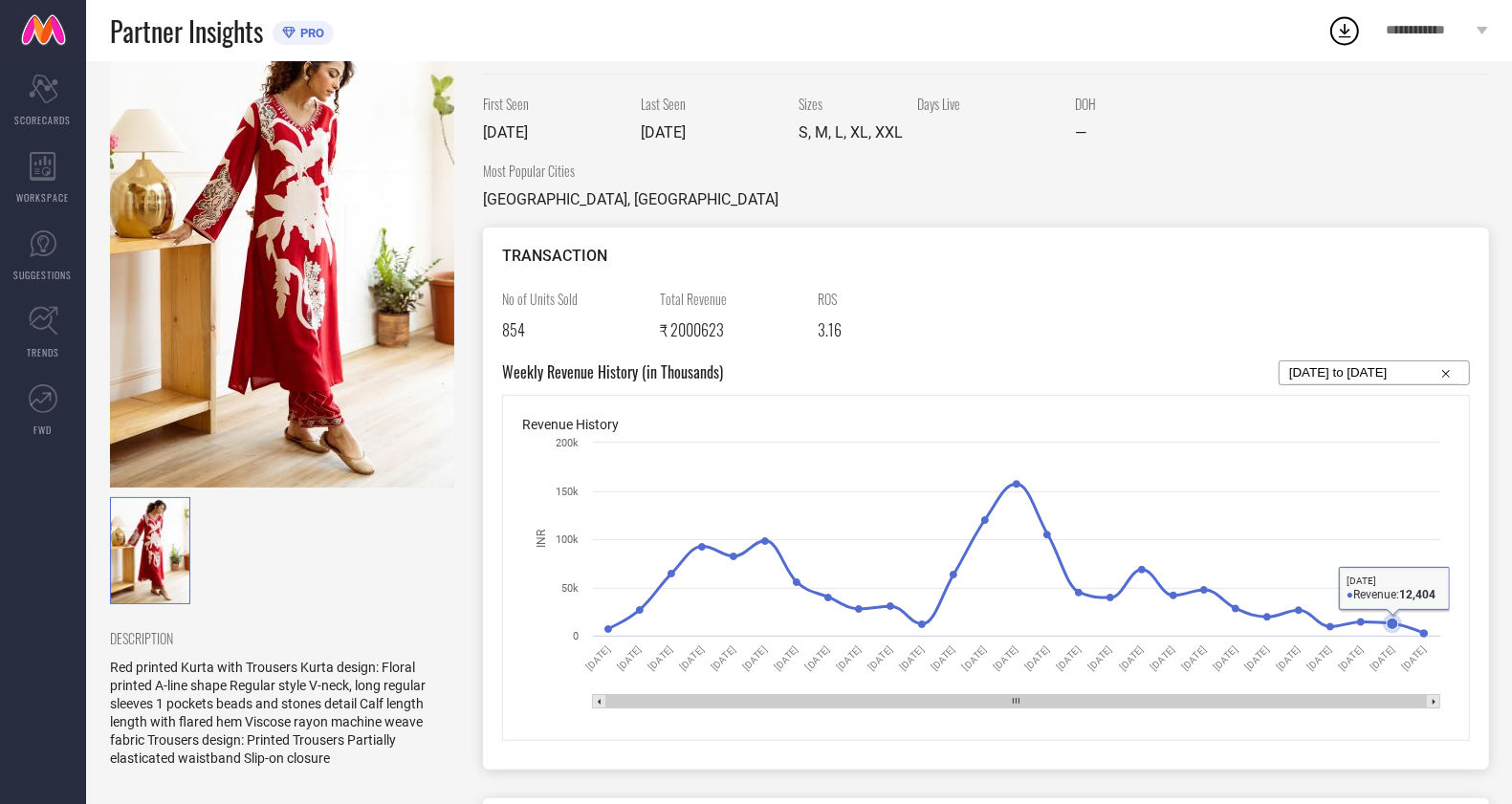 click 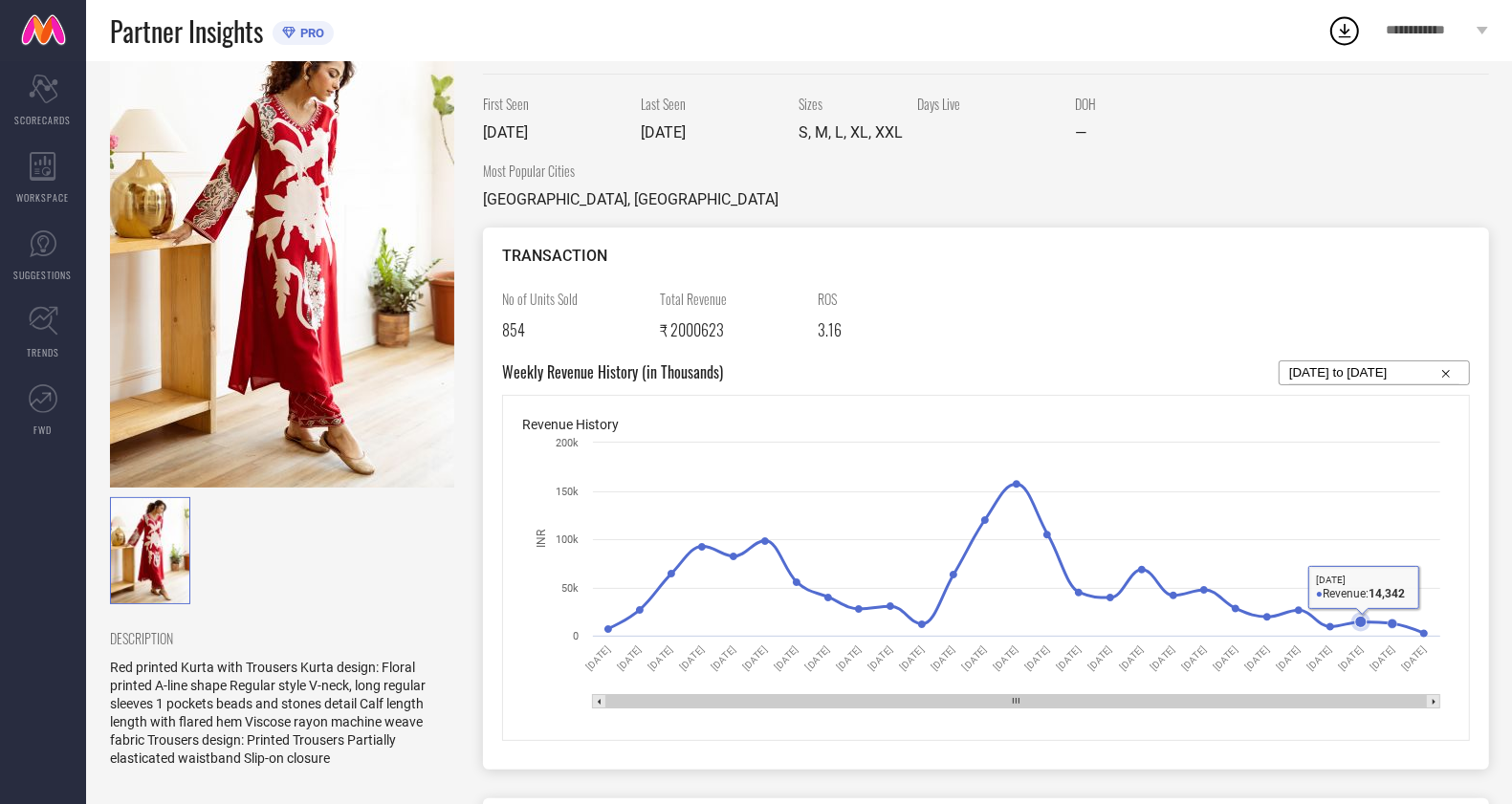 click 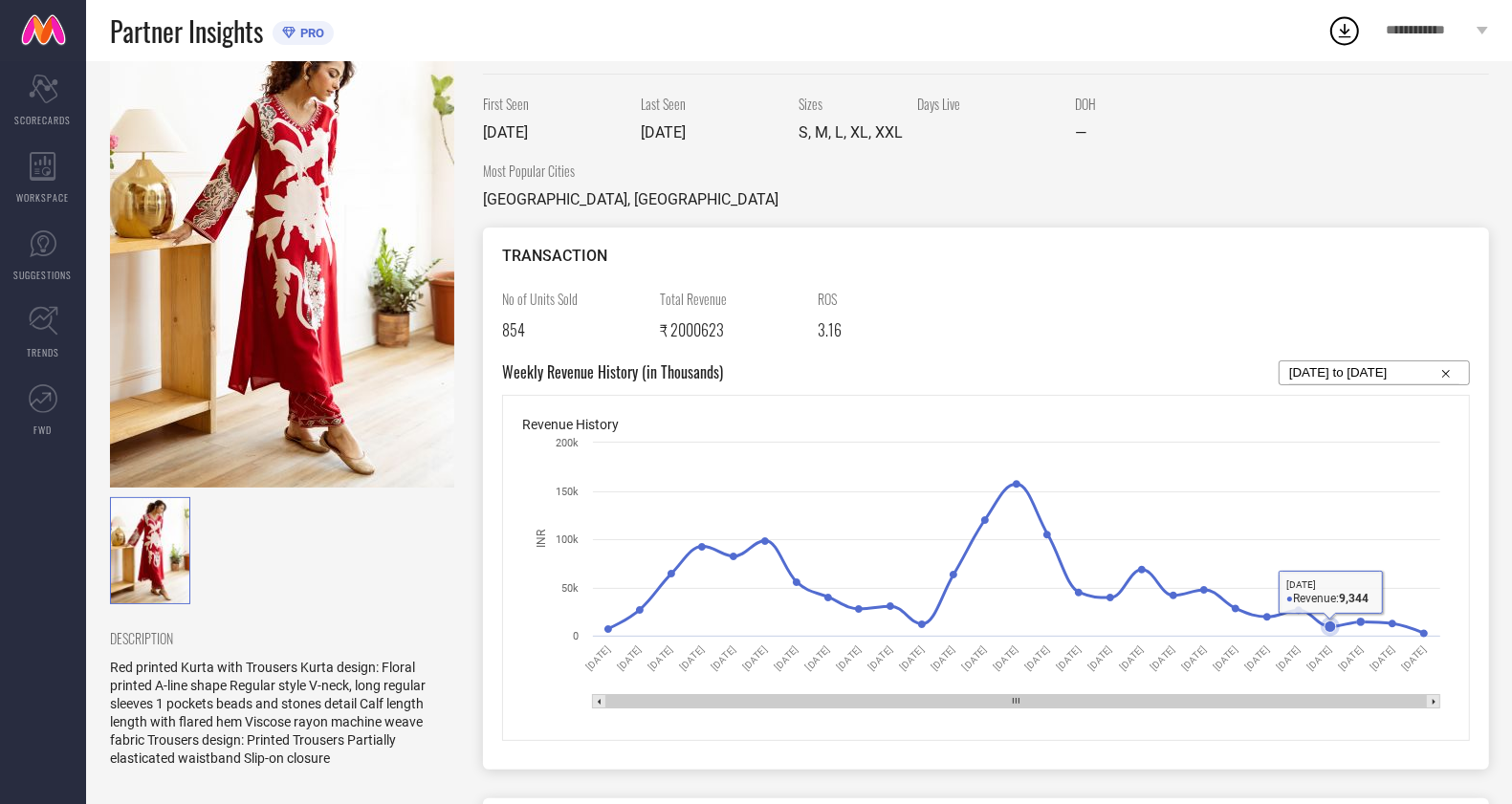 click 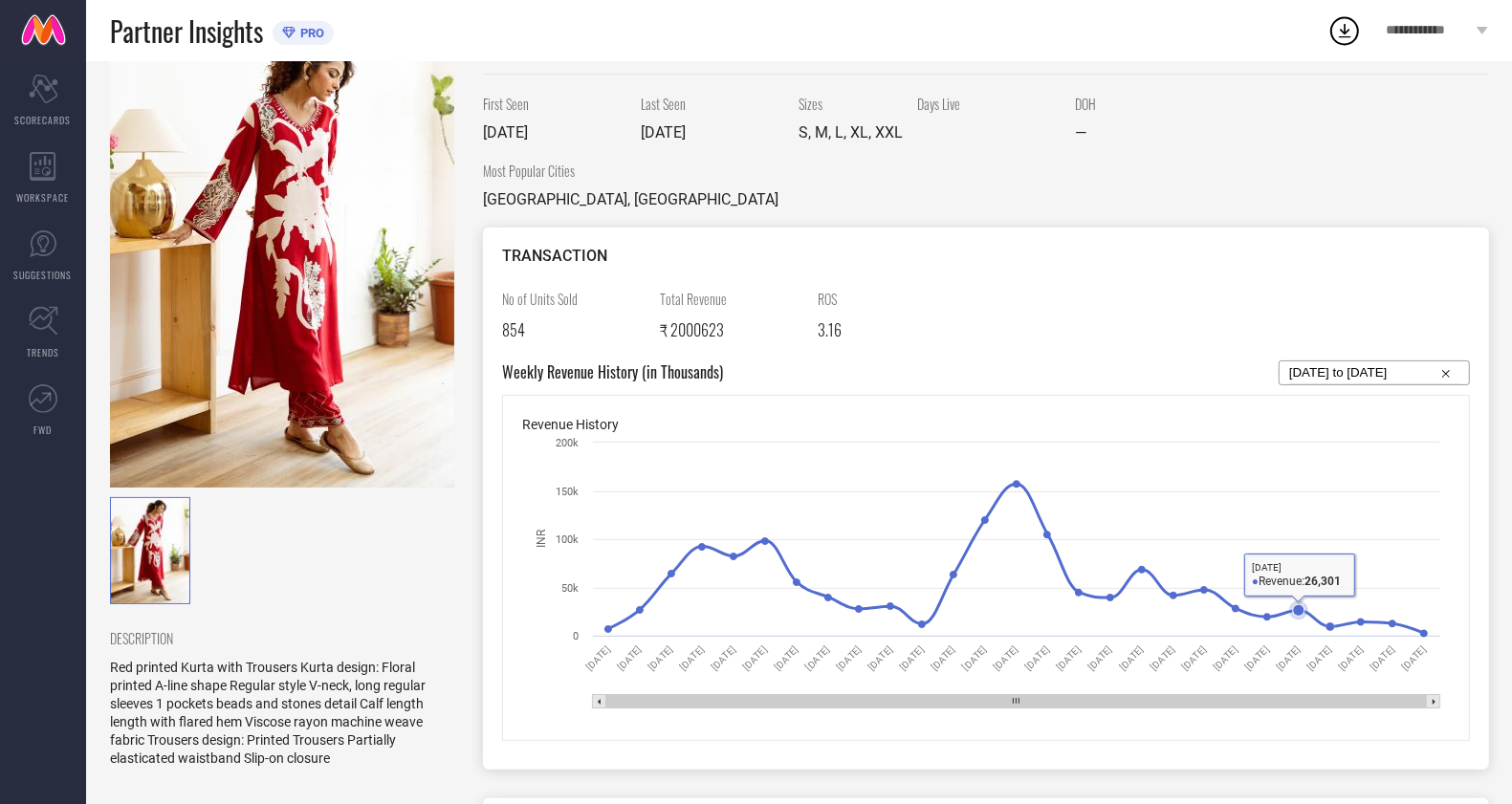 click 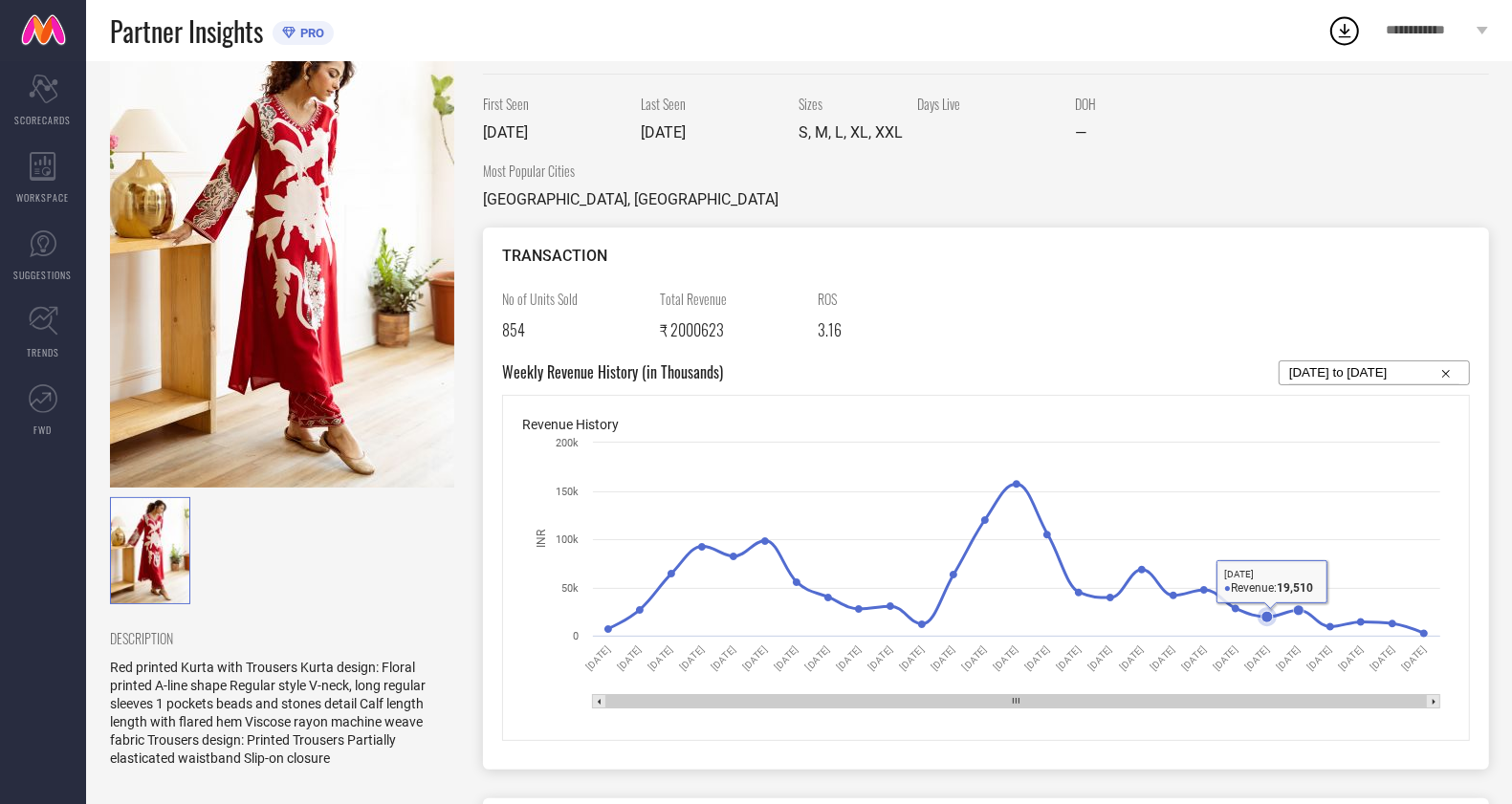 click 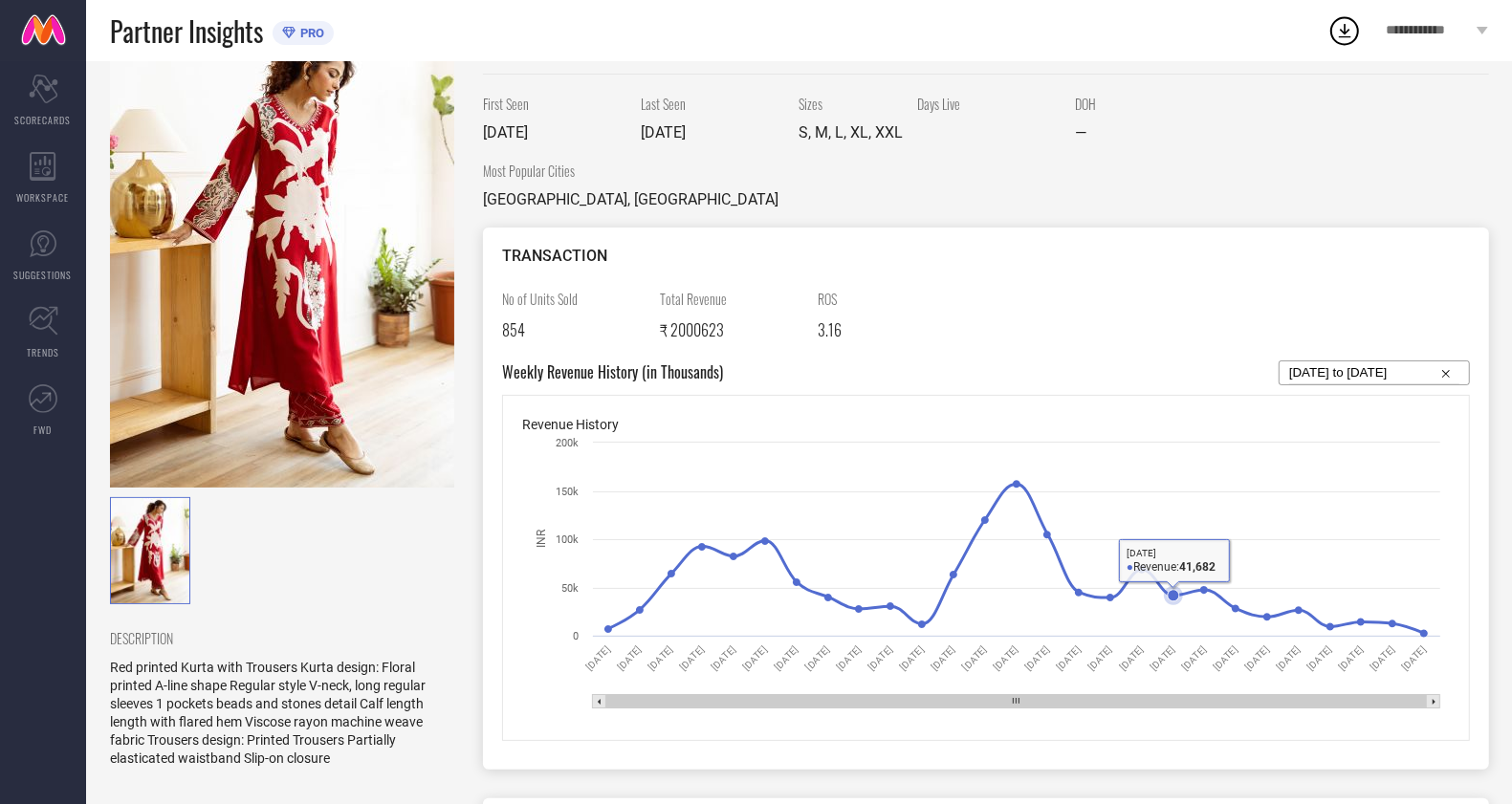 click 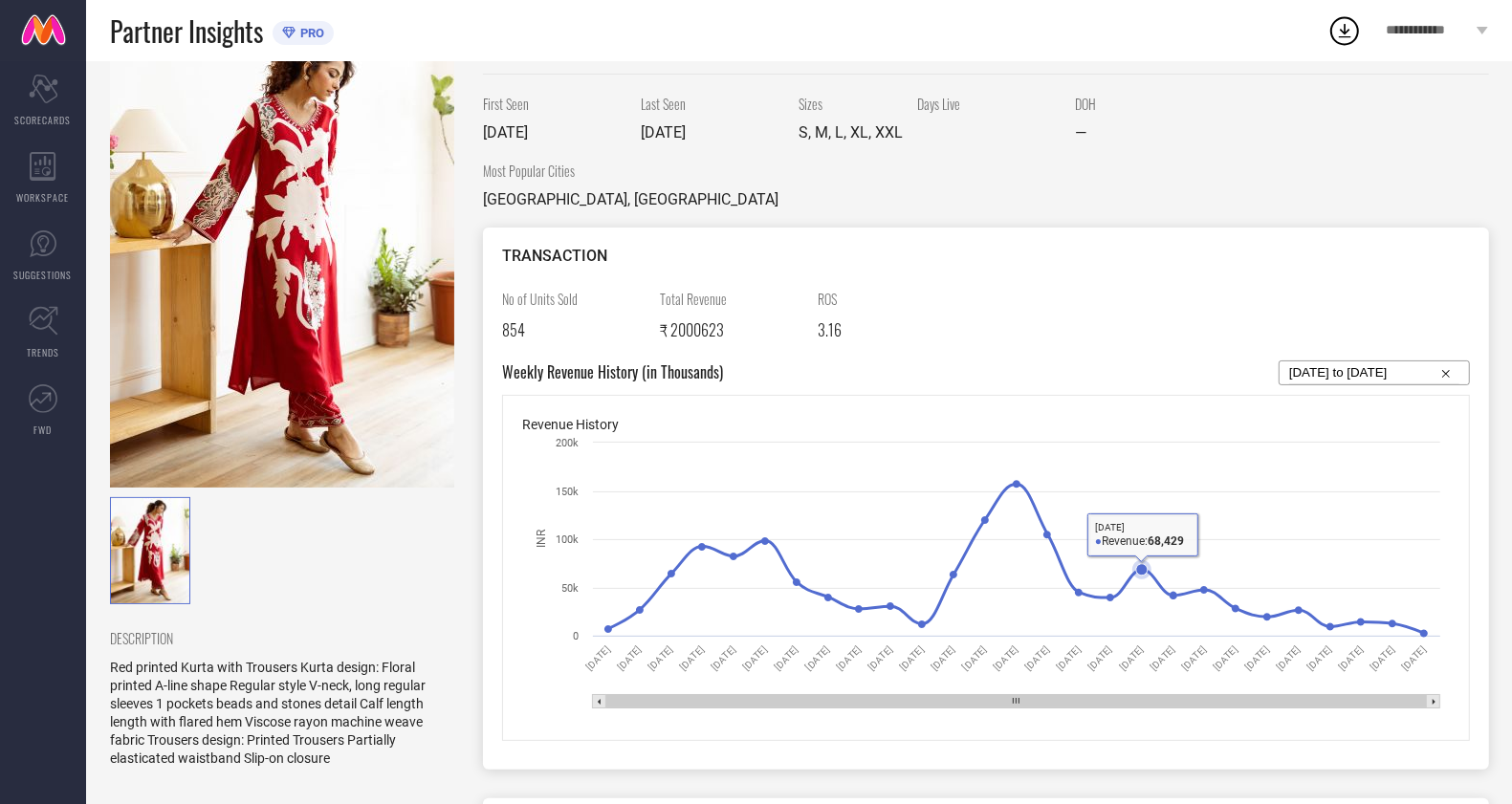 click 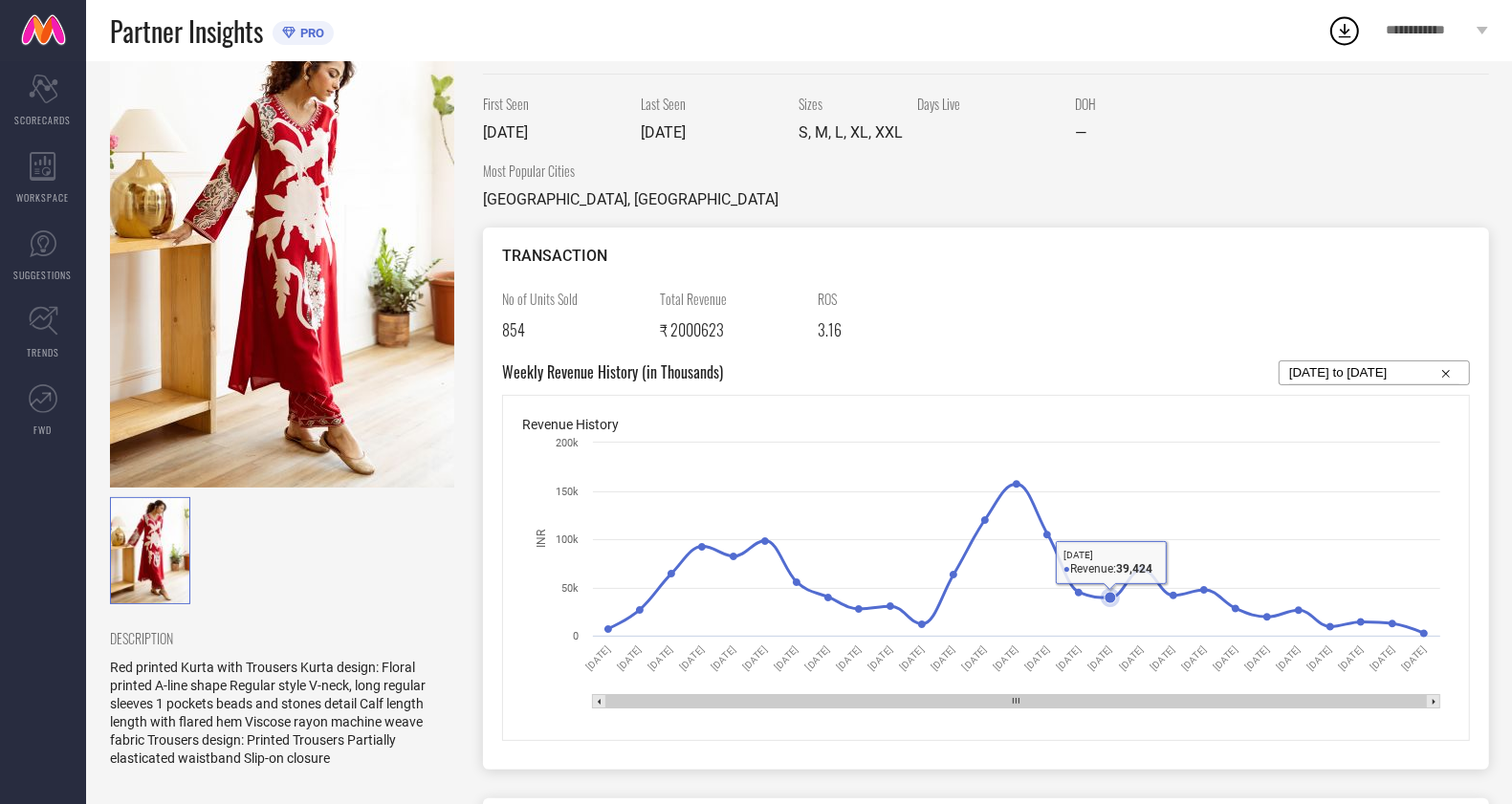 click 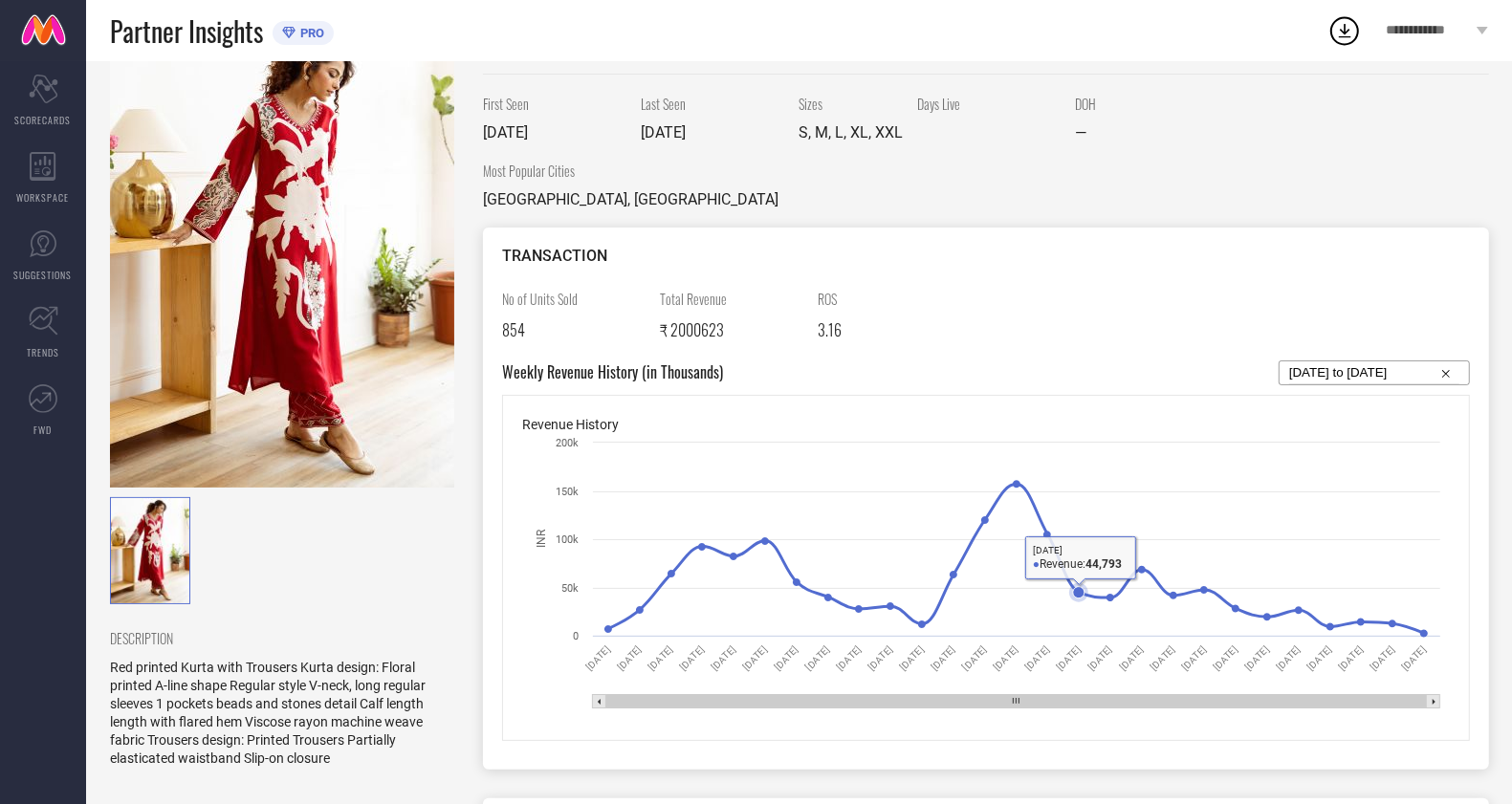 click 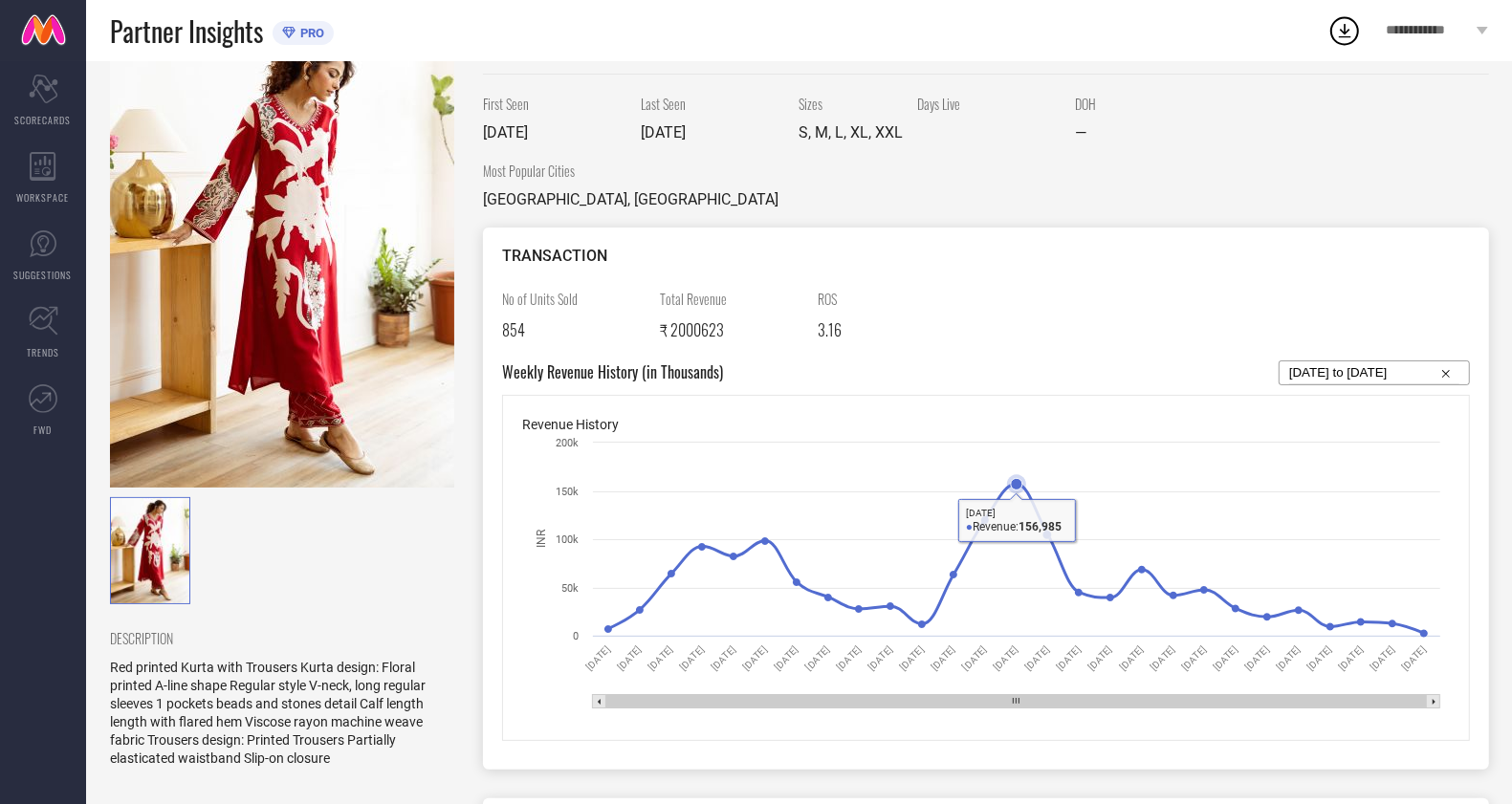 click 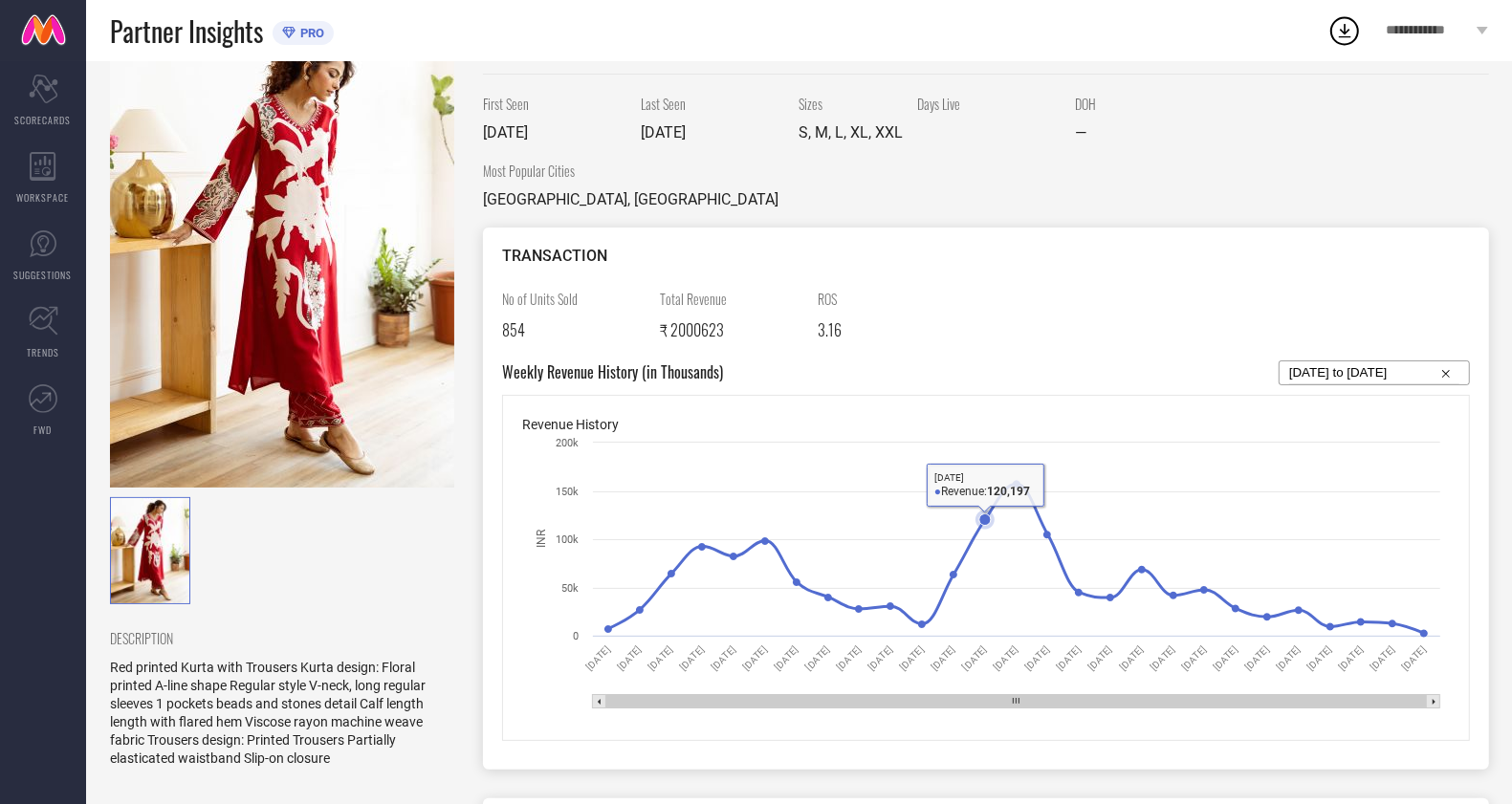 click 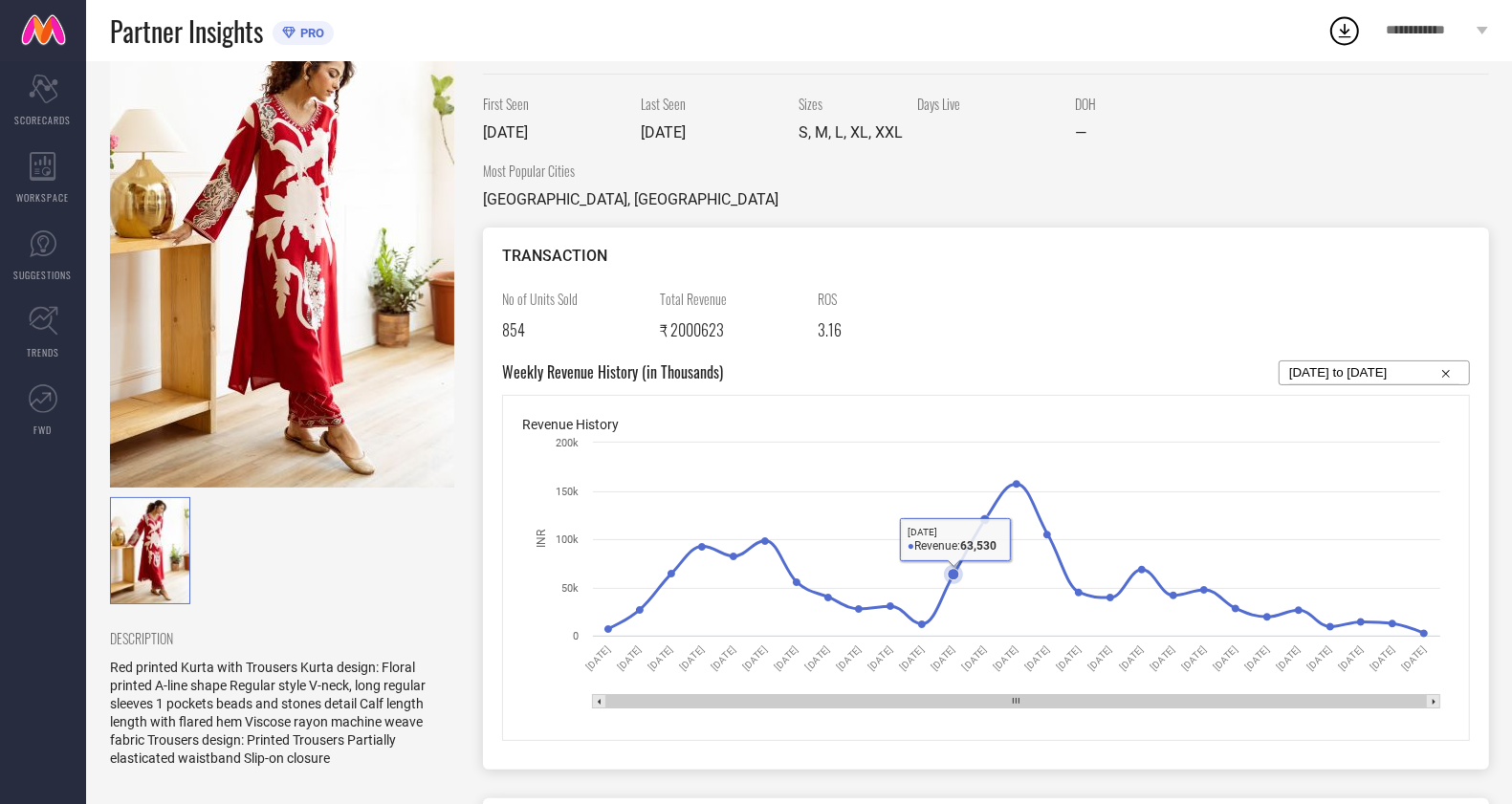 click 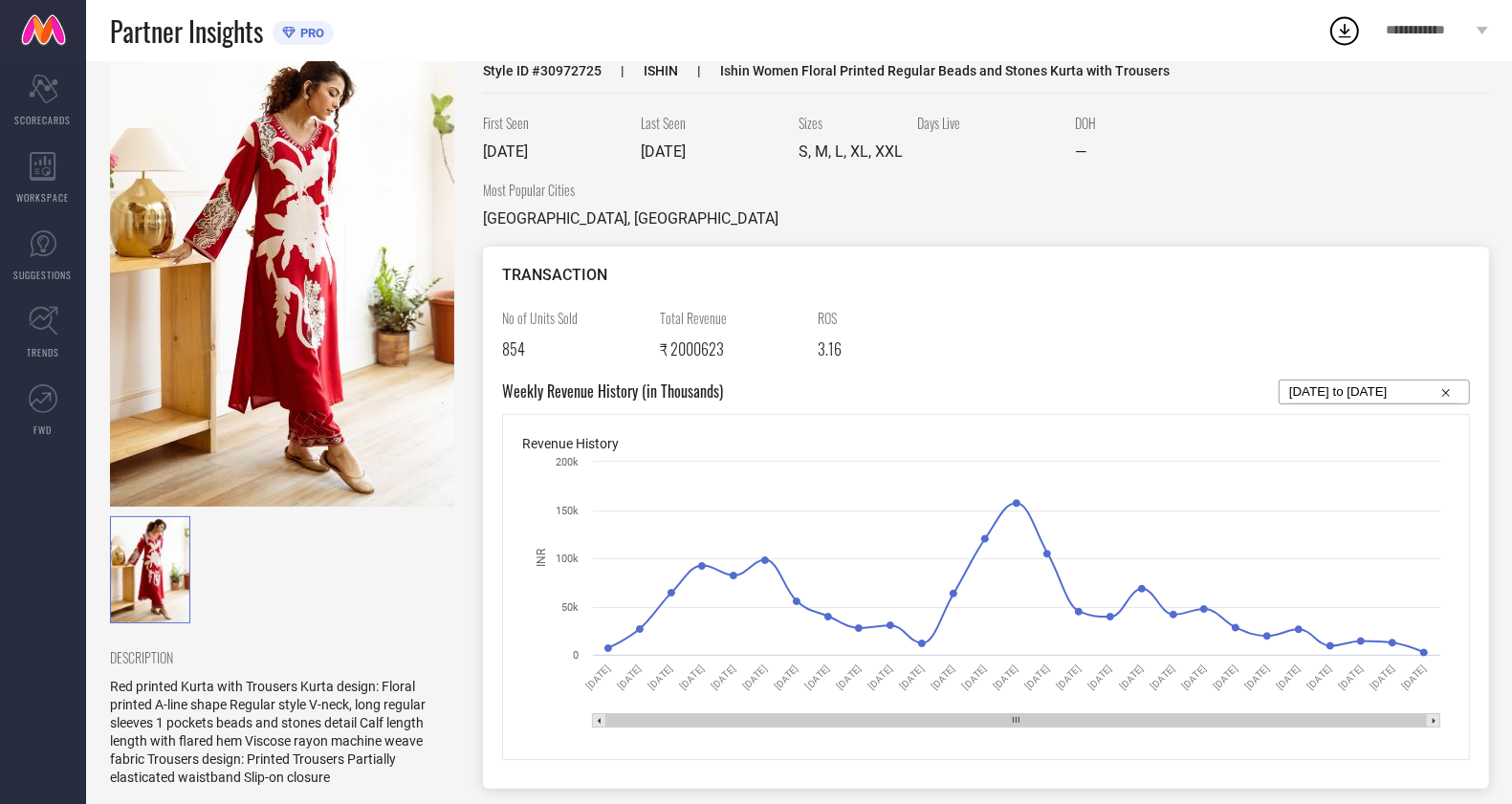 scroll, scrollTop: 120, scrollLeft: 0, axis: vertical 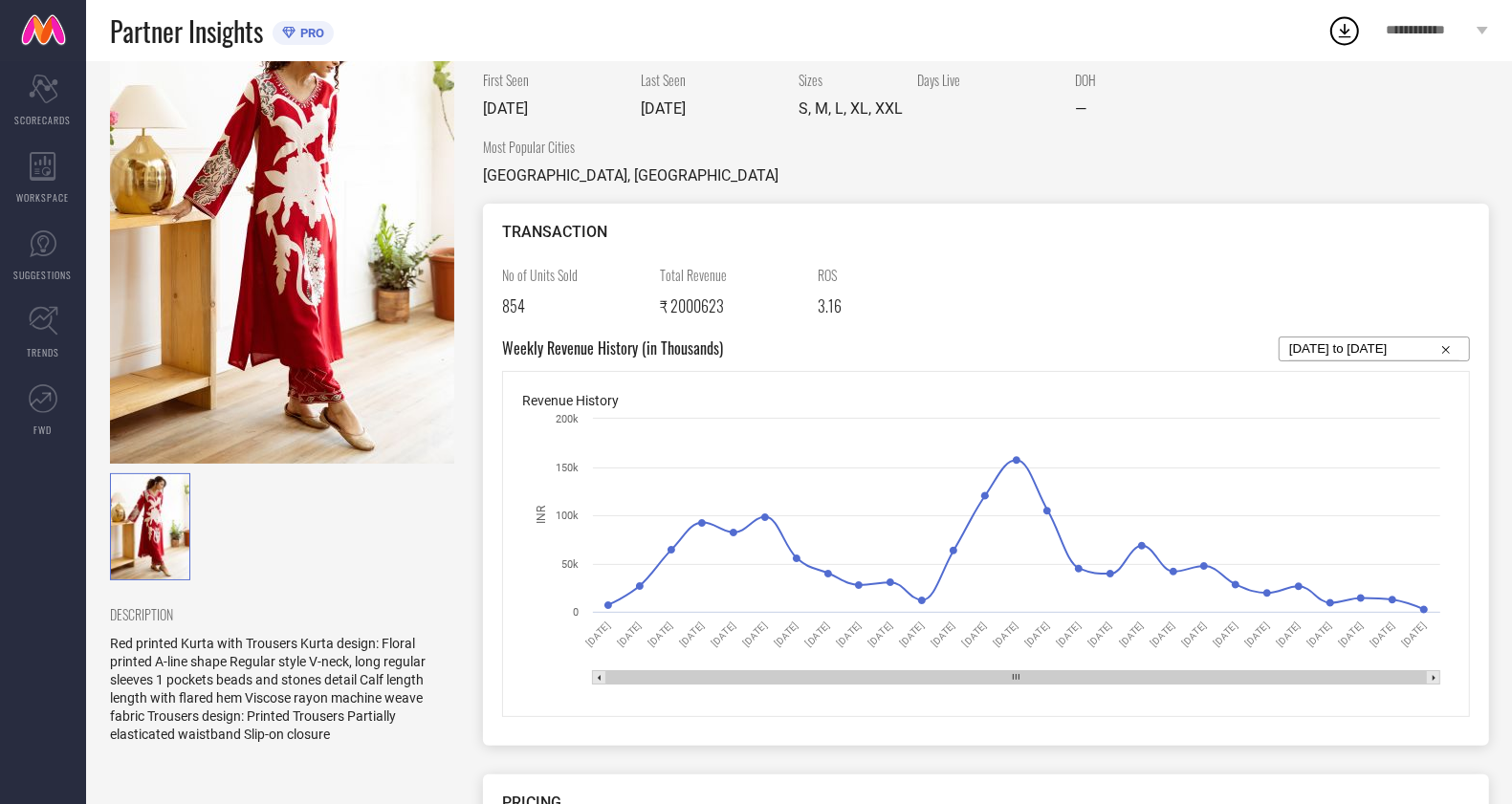 select on "2025" 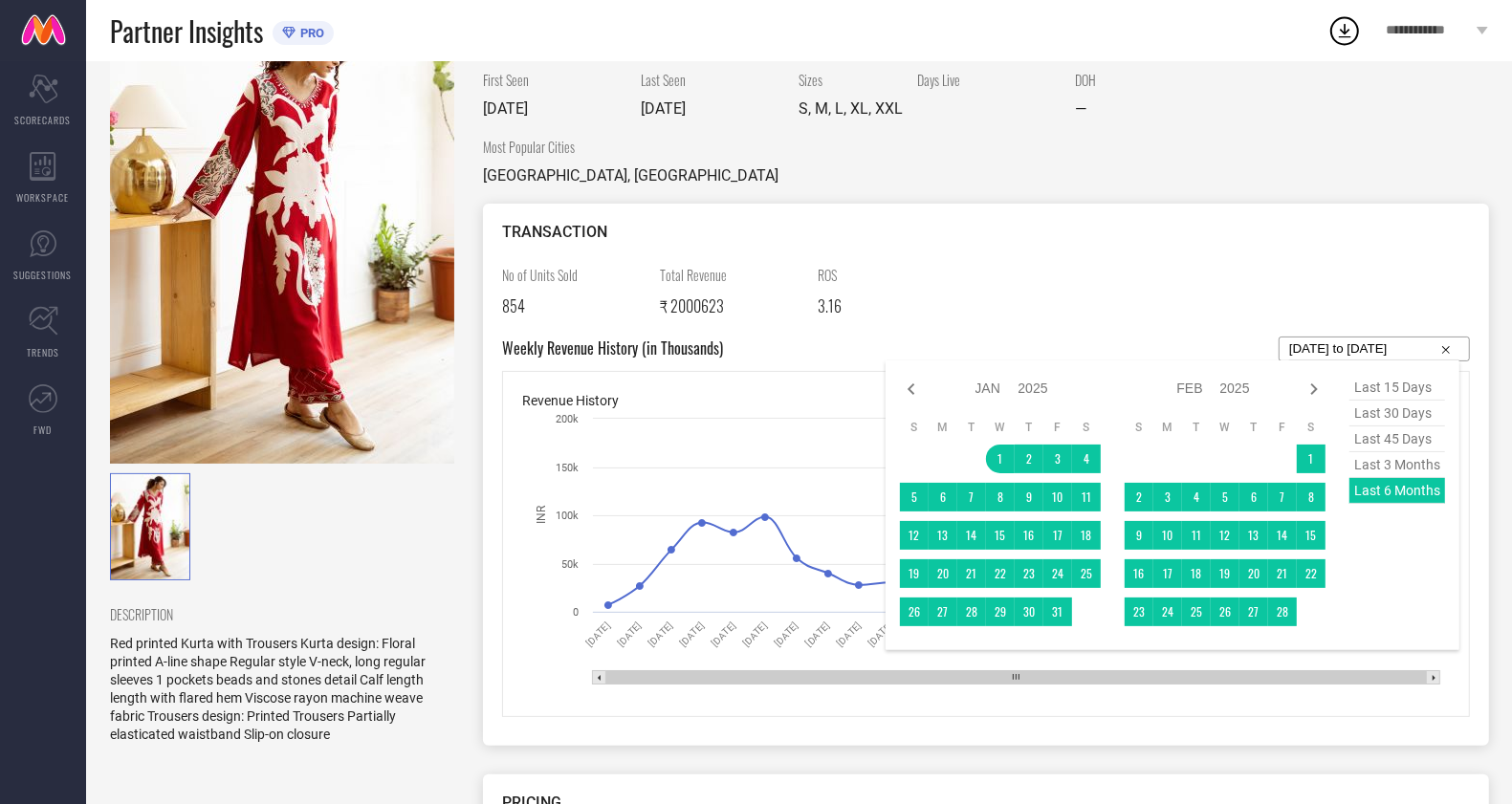 click on "01-01-2025 to 30-06-2025" at bounding box center (1374, 349) 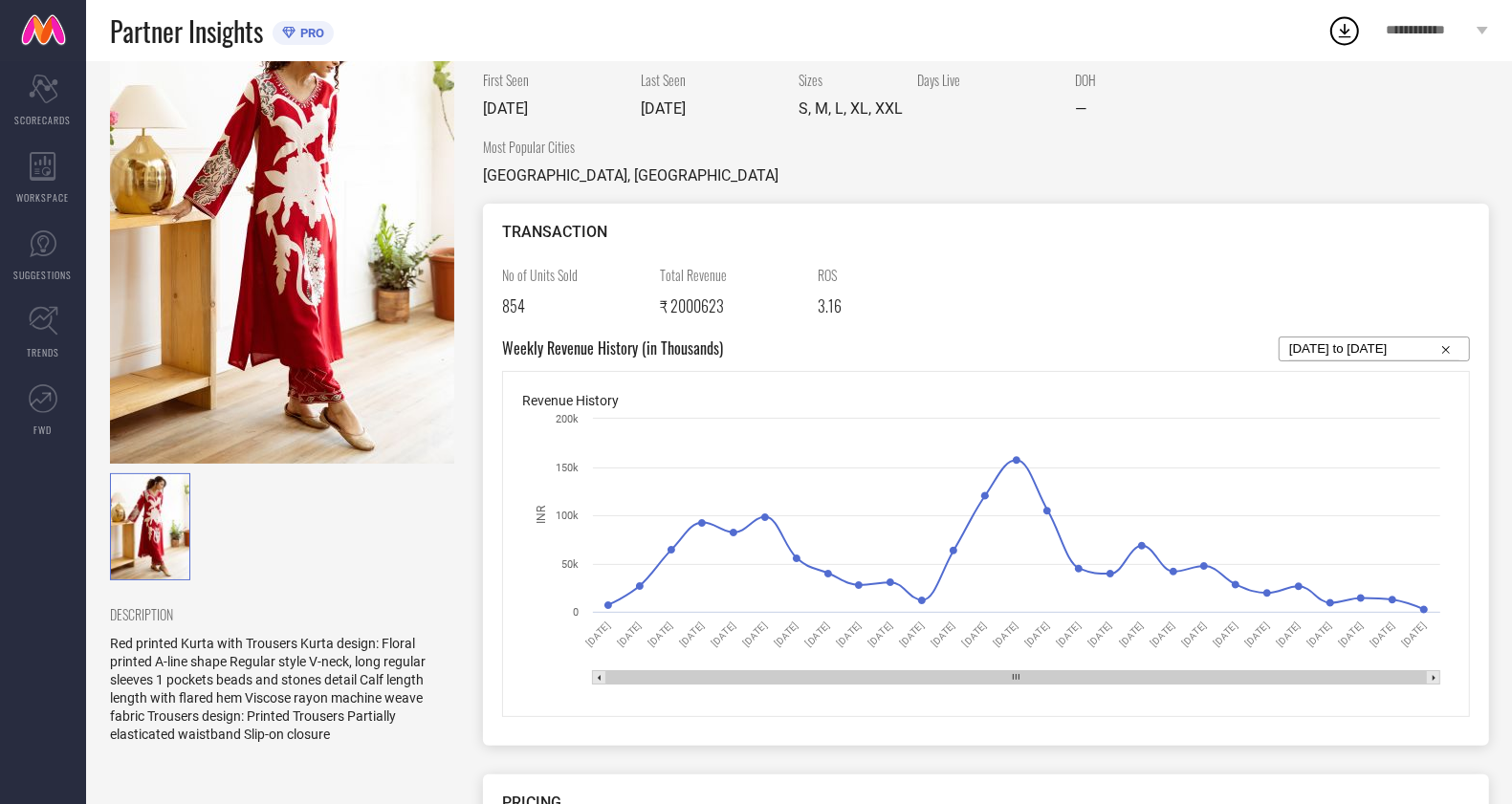 click on "No of Units Sold 854 Total Revenue ₹ 2000623 ROS 3.16" at bounding box center [986, 300] 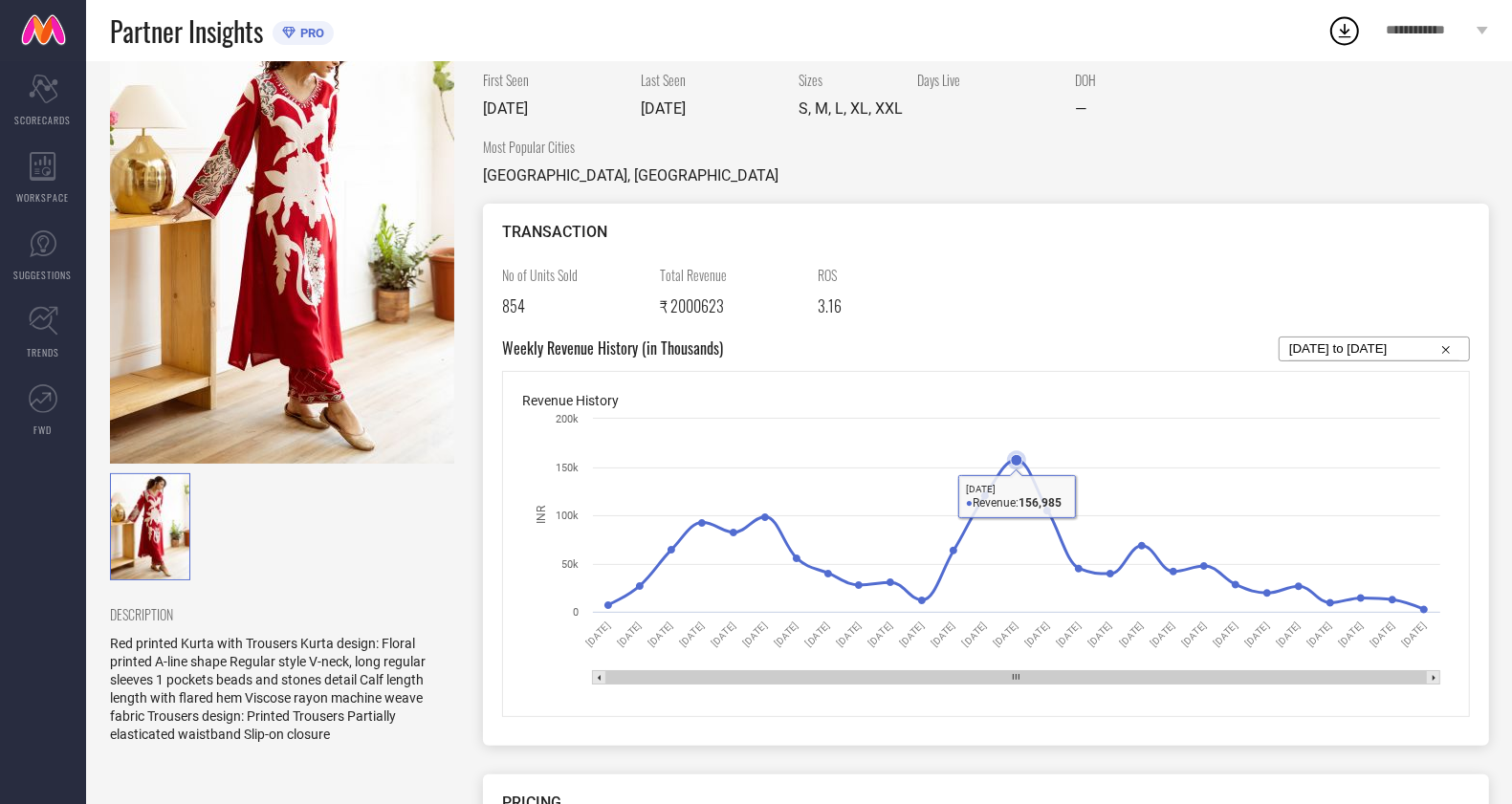 click 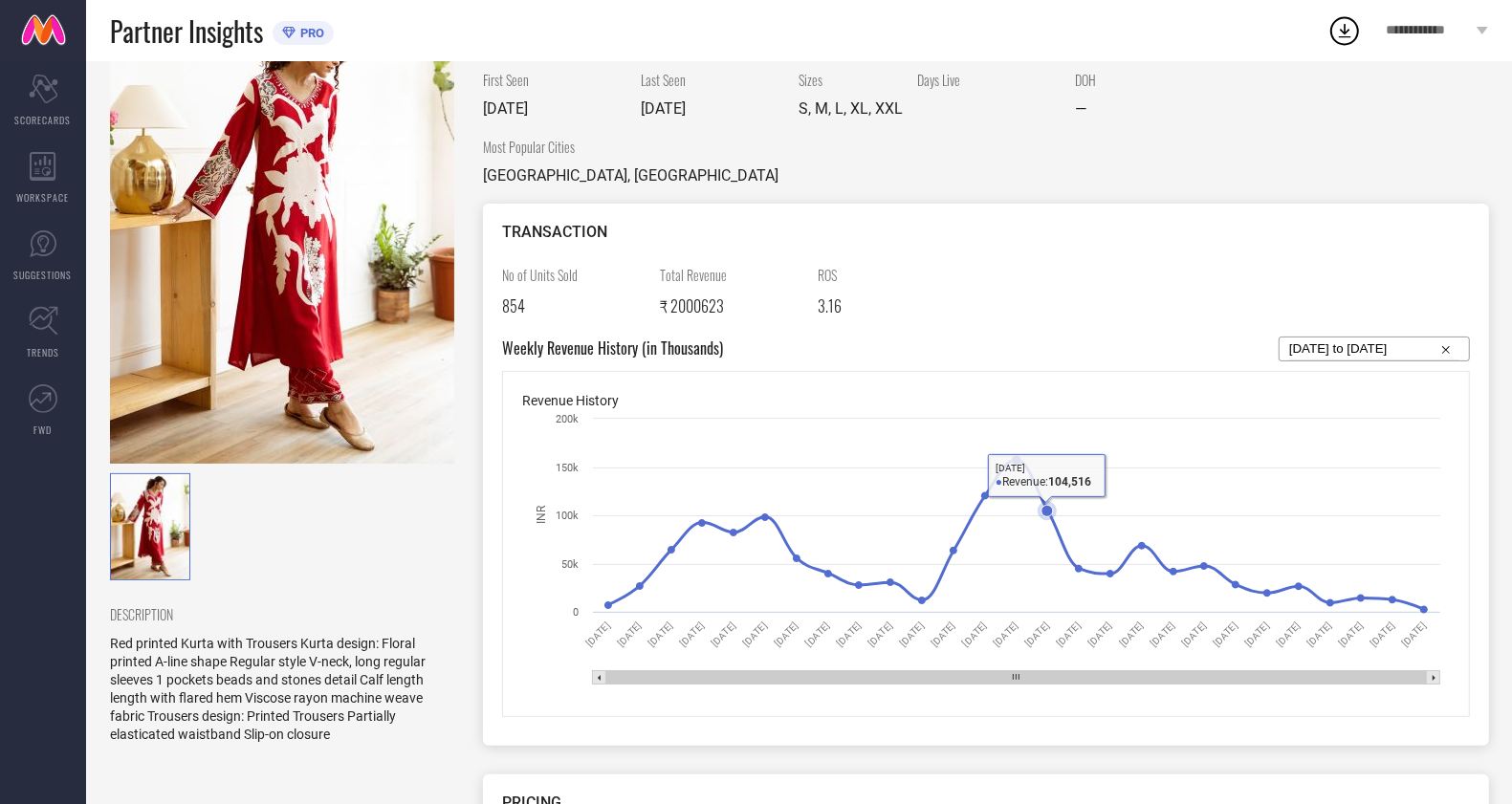 click 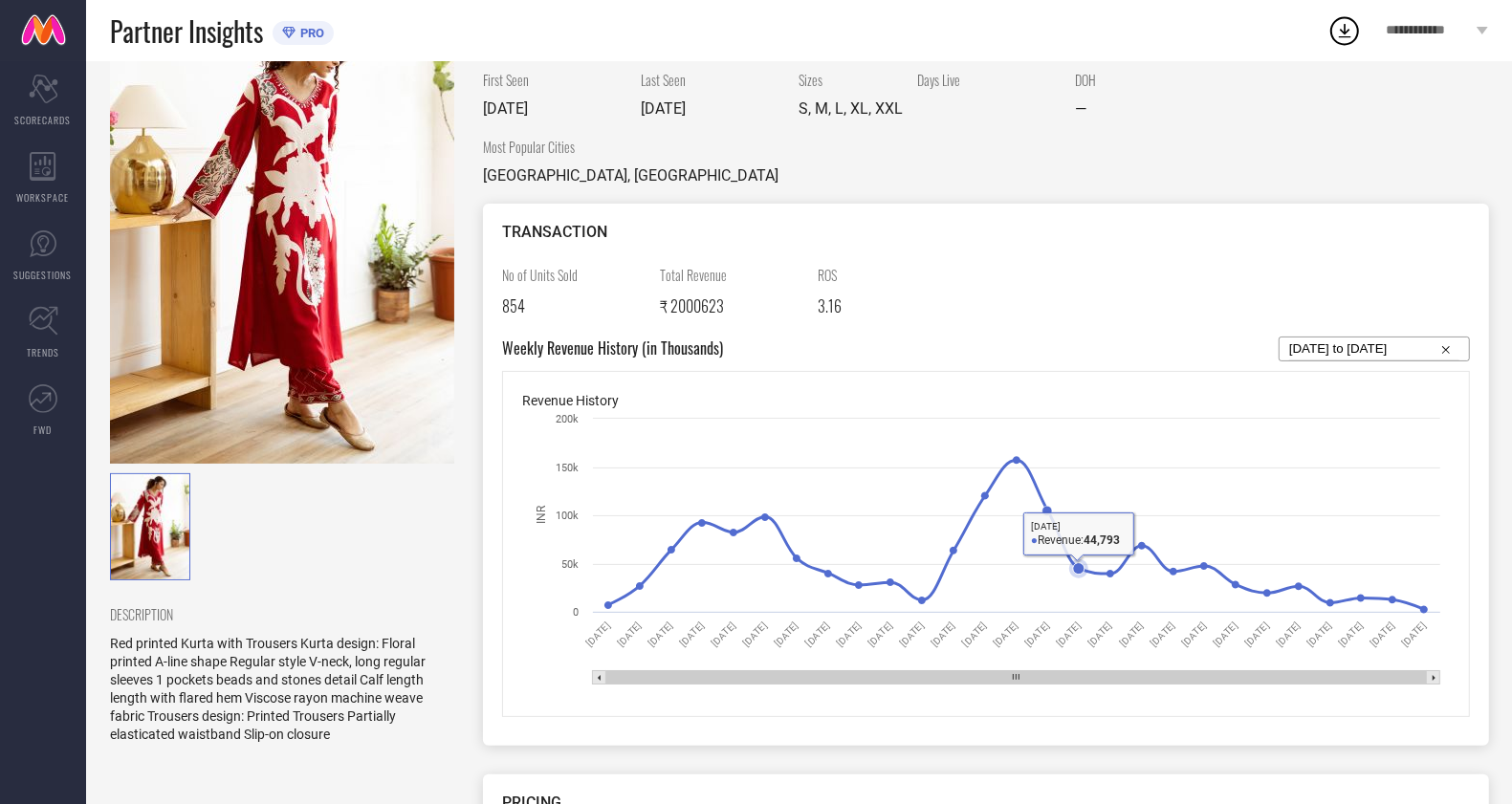 click 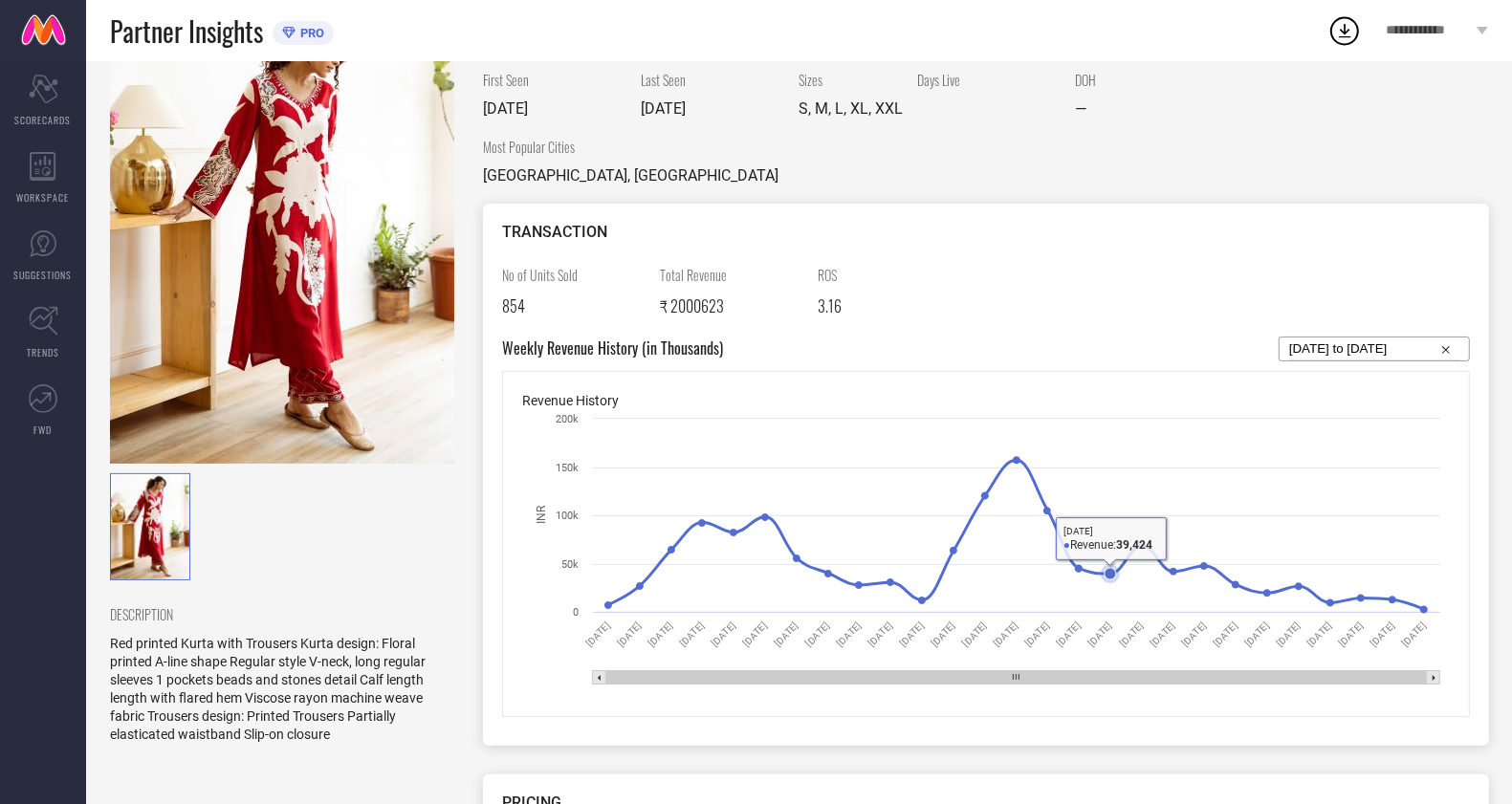 click 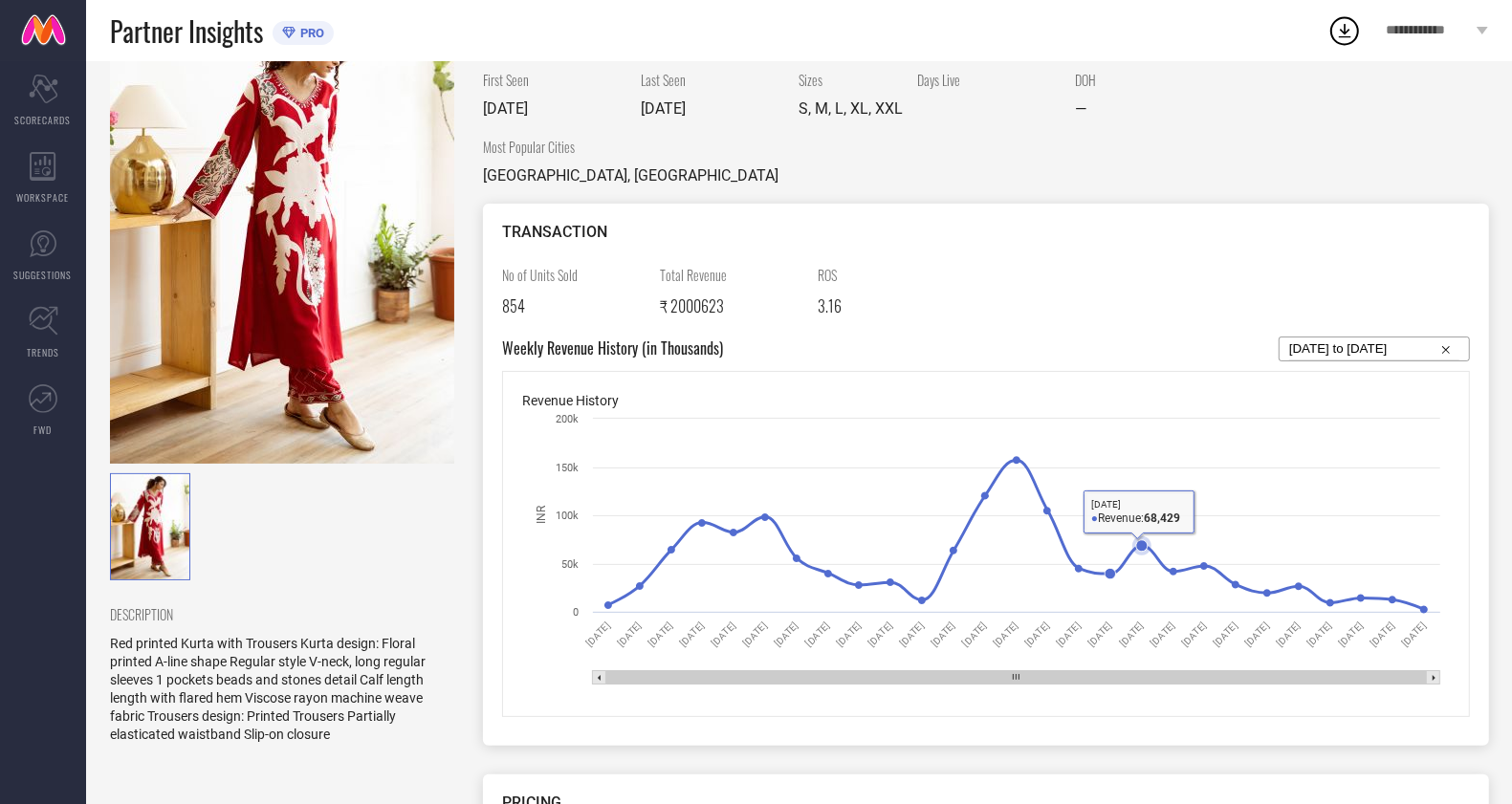 click 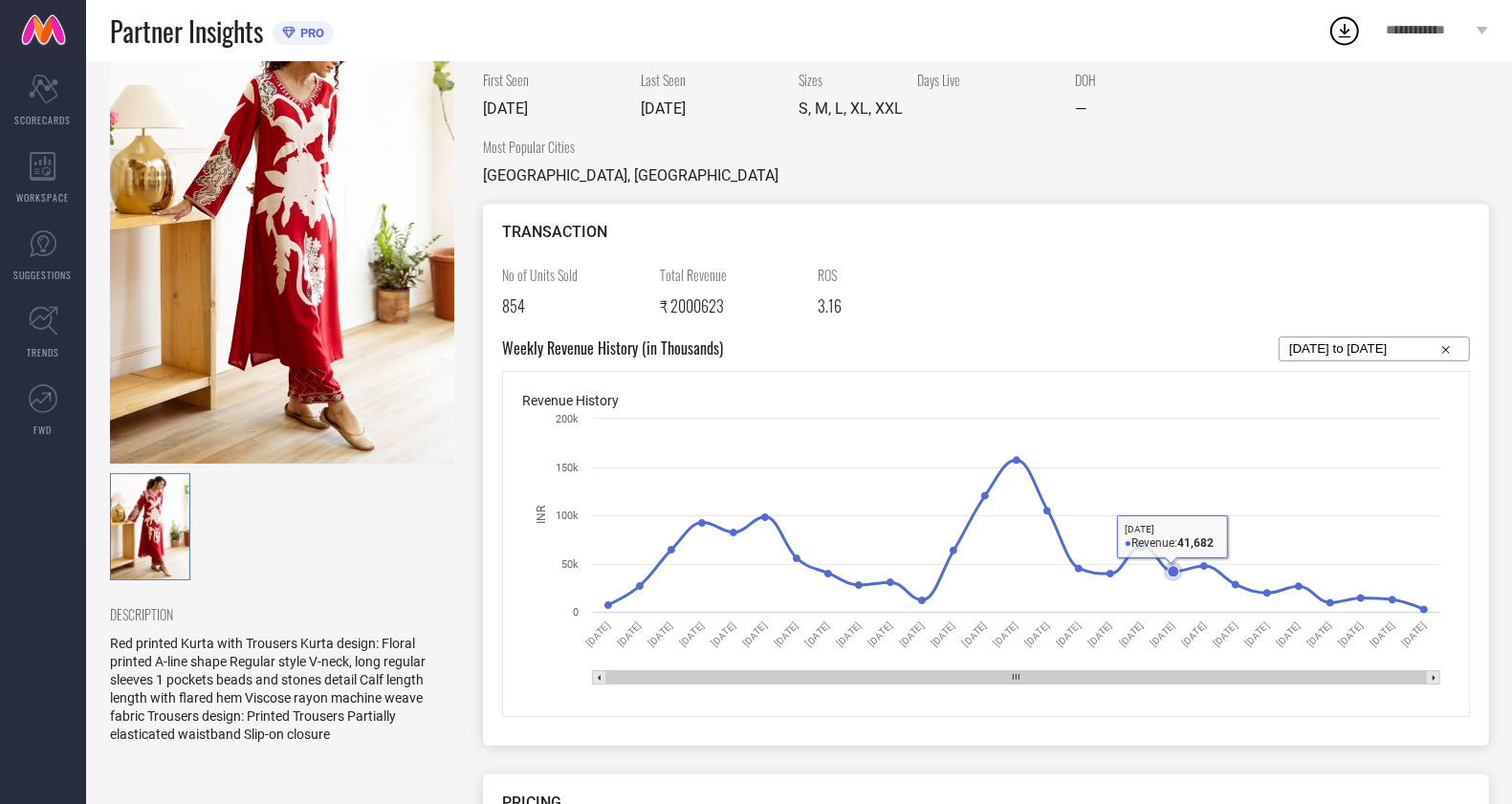 click 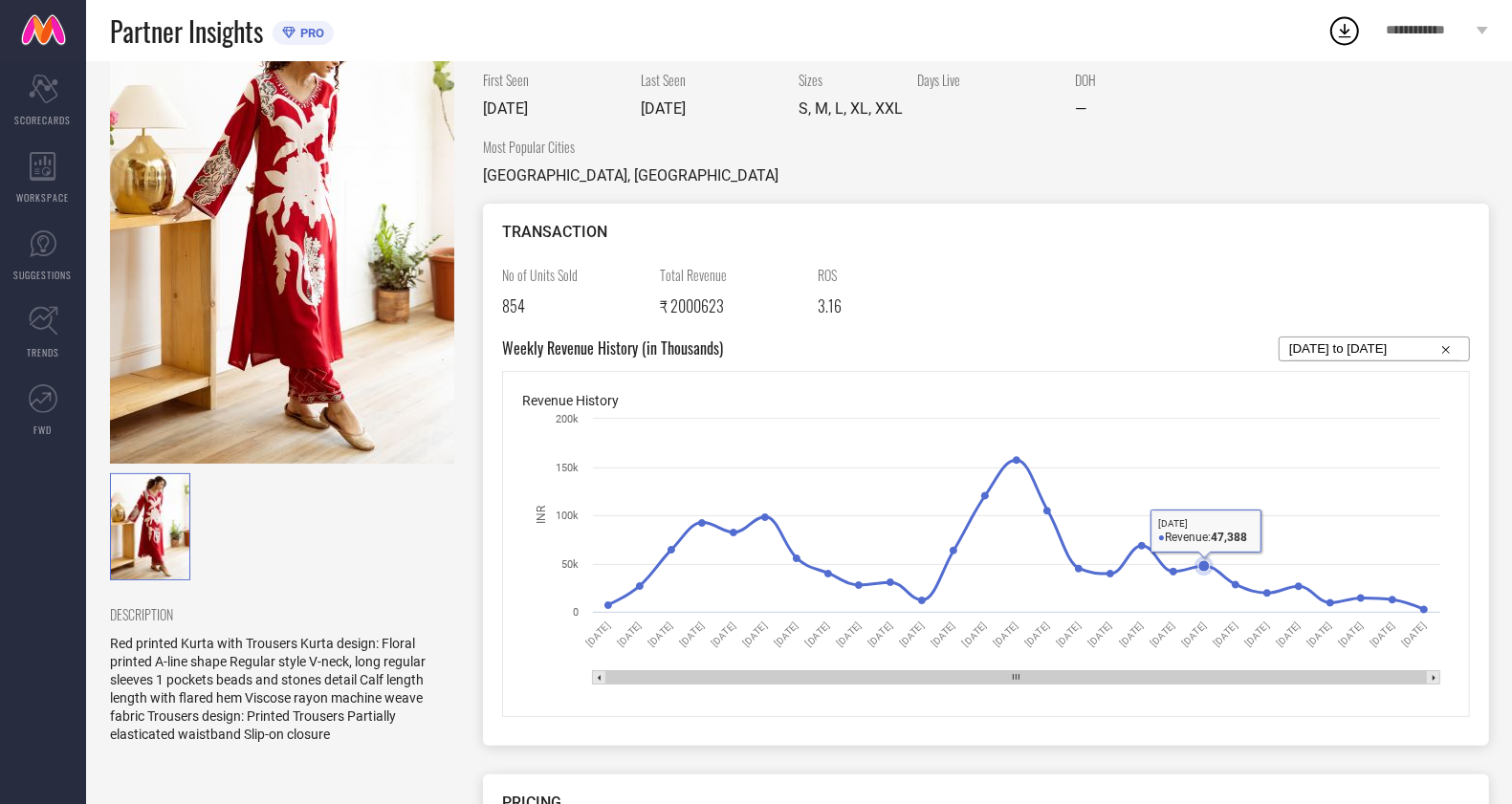 click 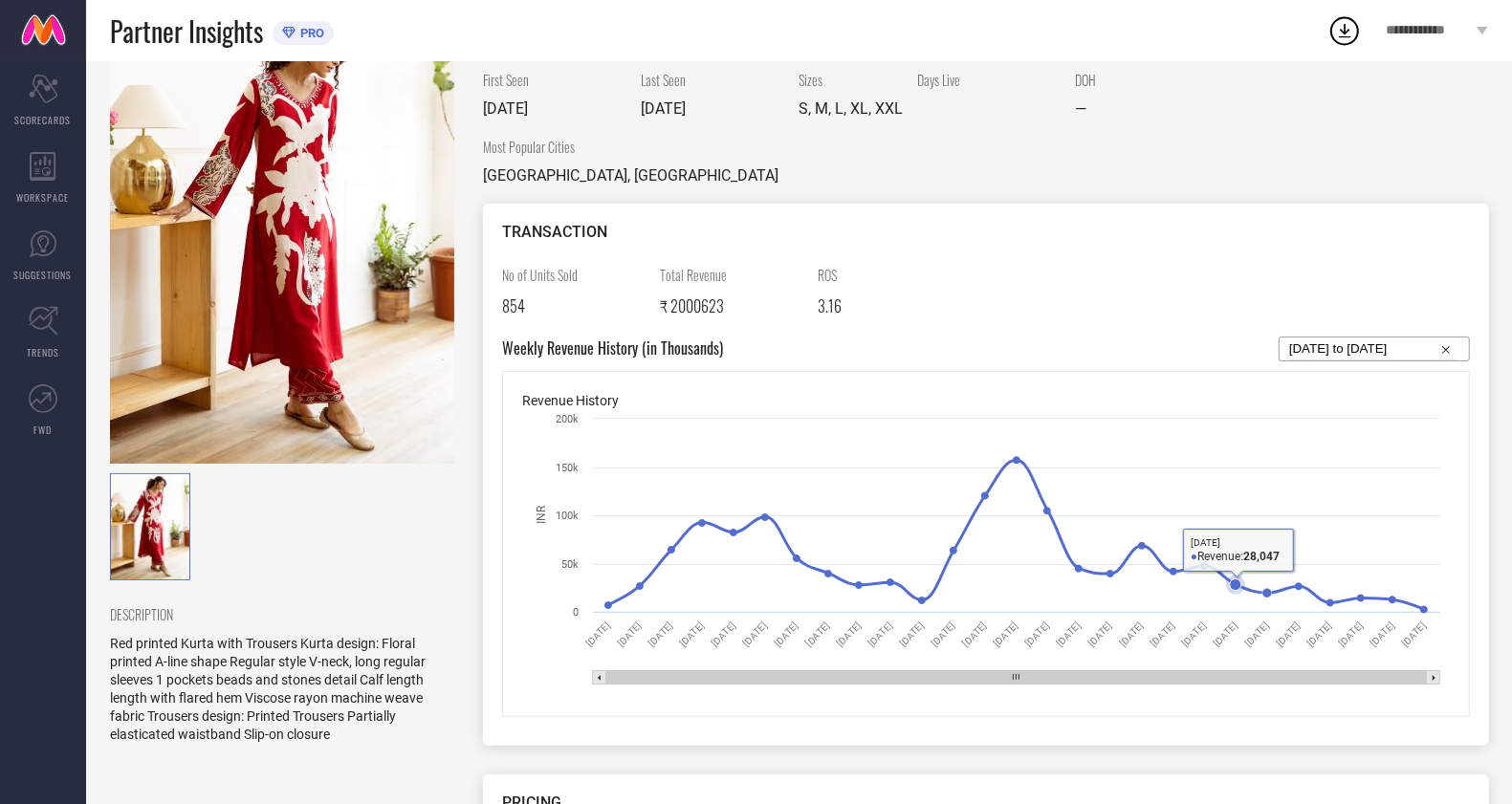 click 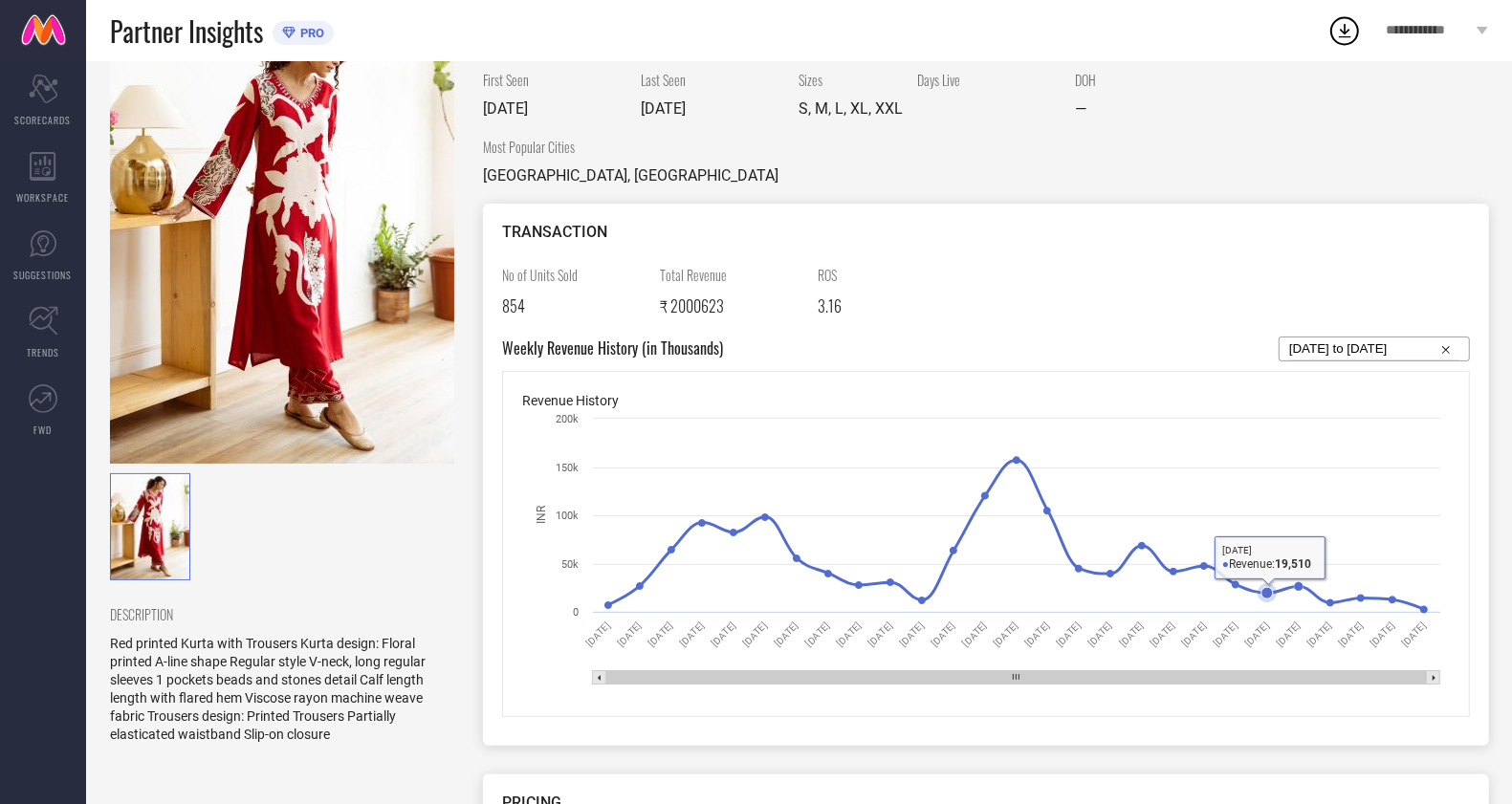 click 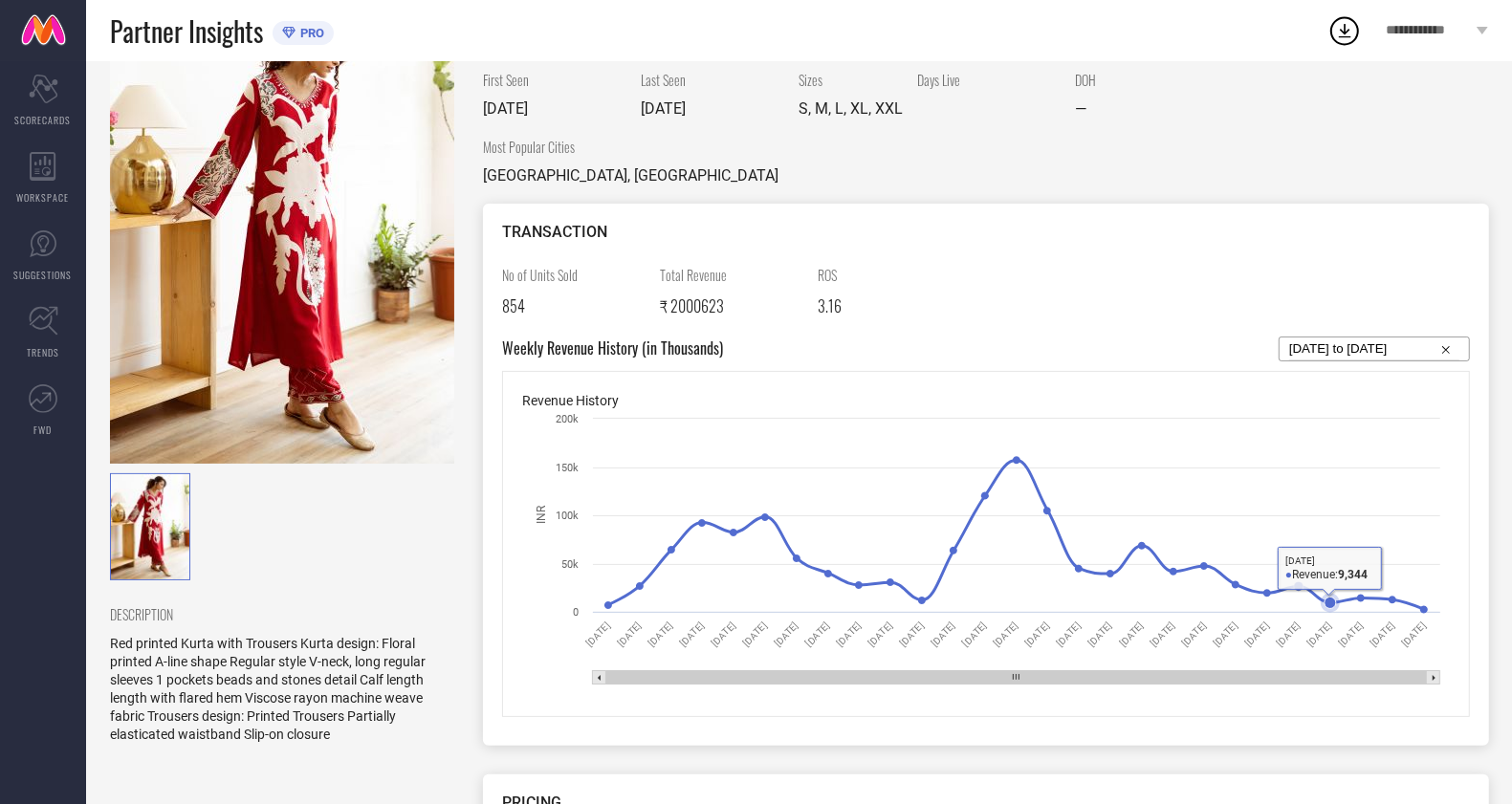 click 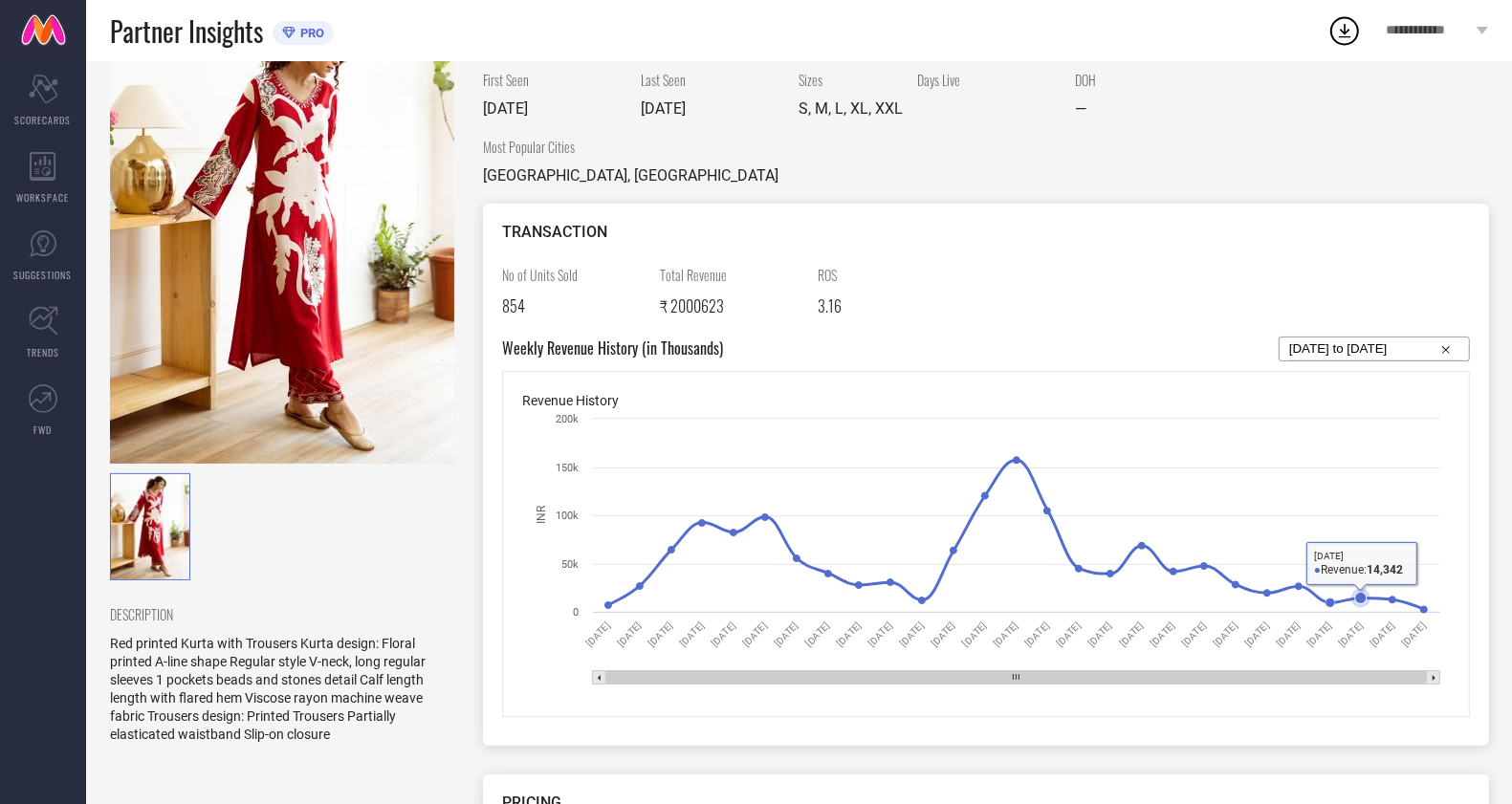 click 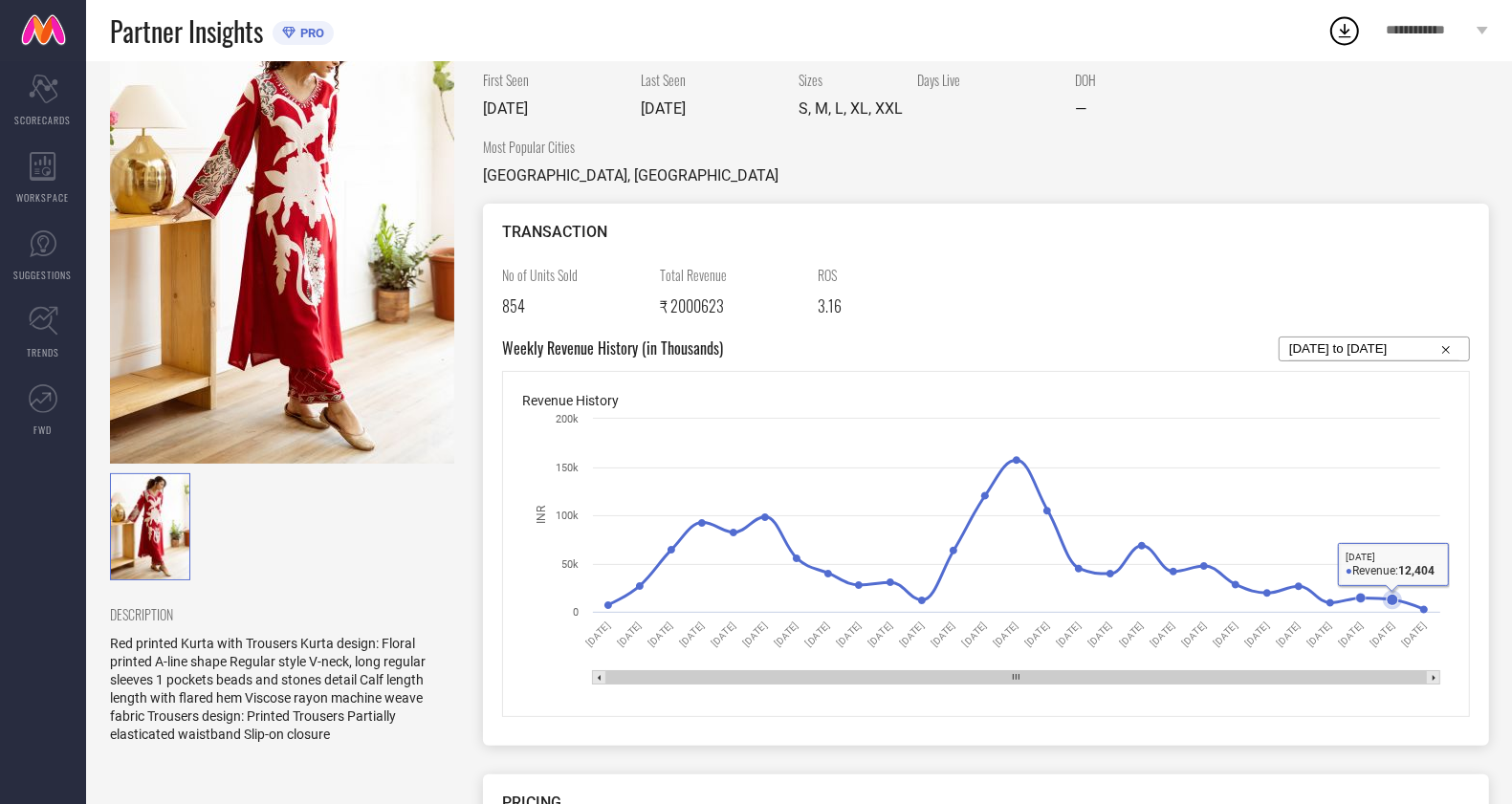 click 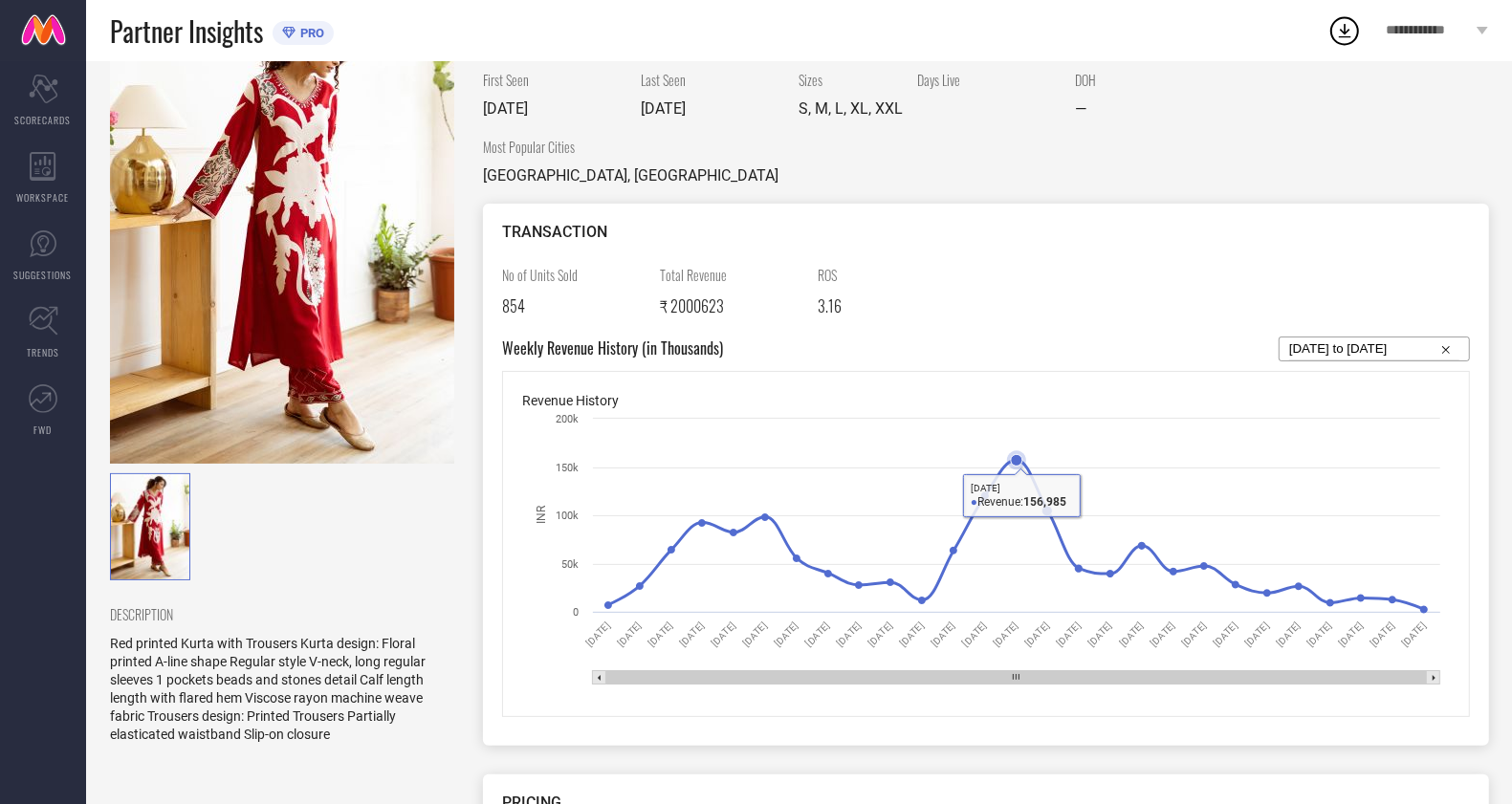 click 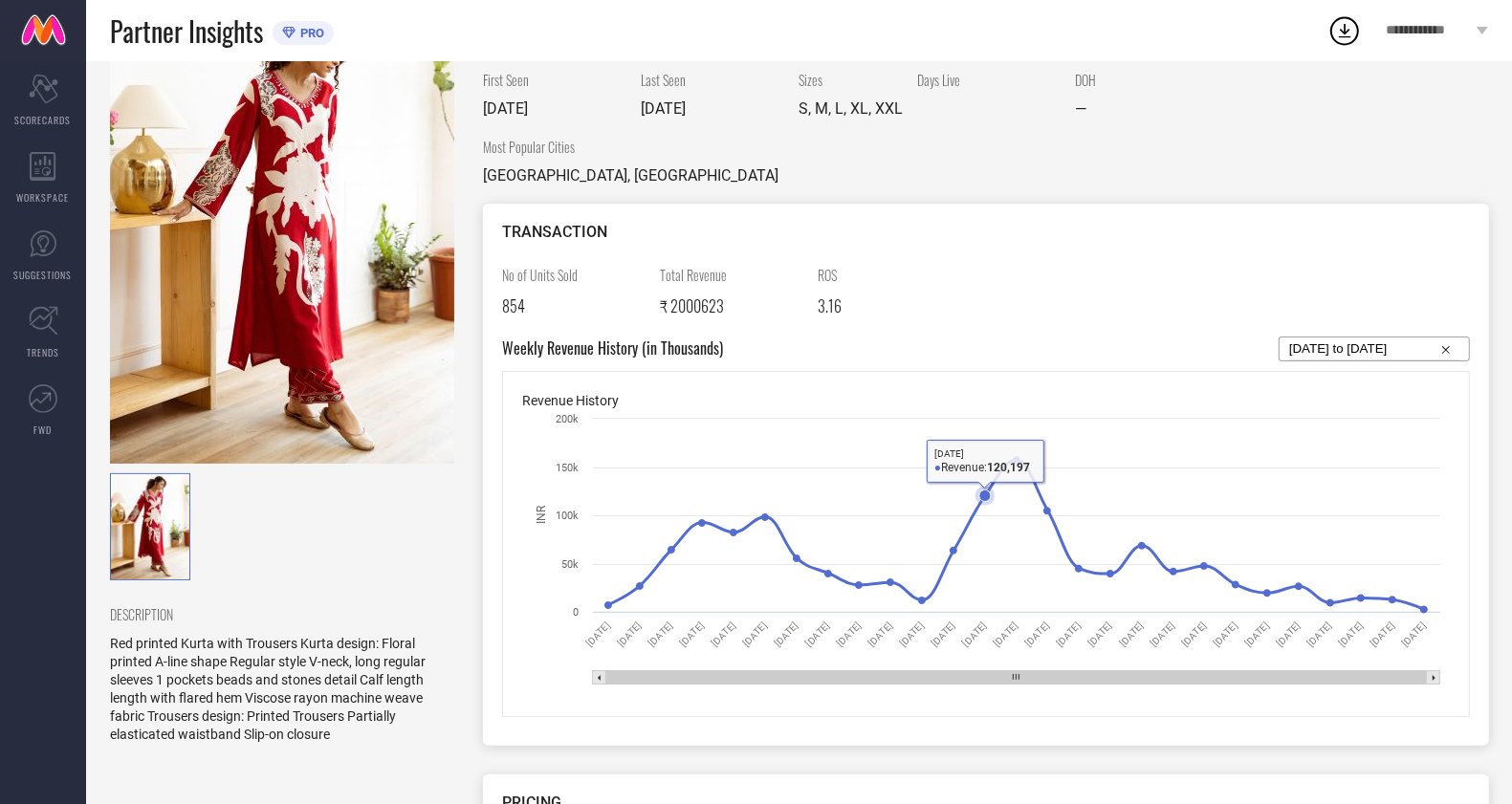 click 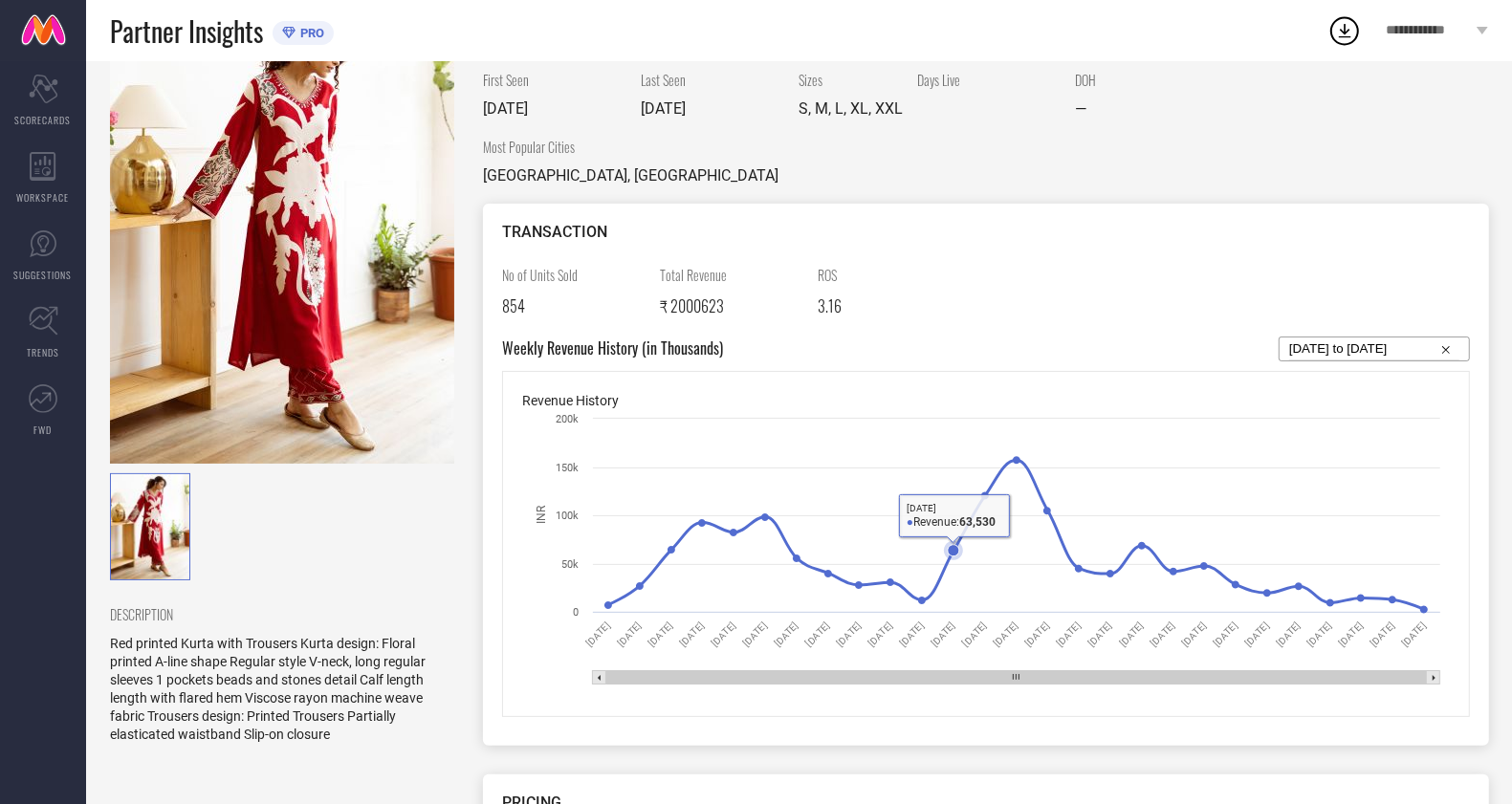 click 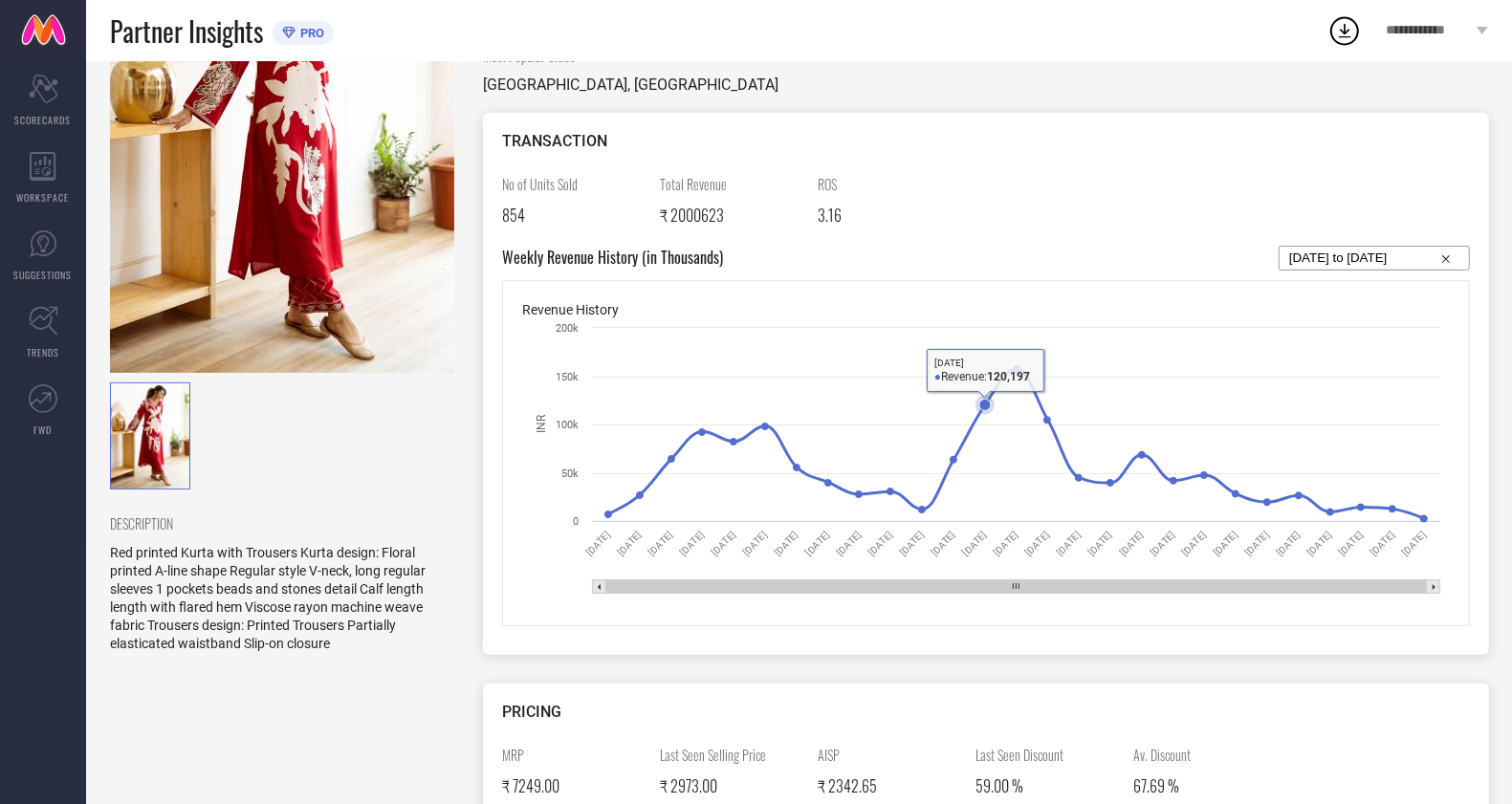 scroll, scrollTop: 239, scrollLeft: 0, axis: vertical 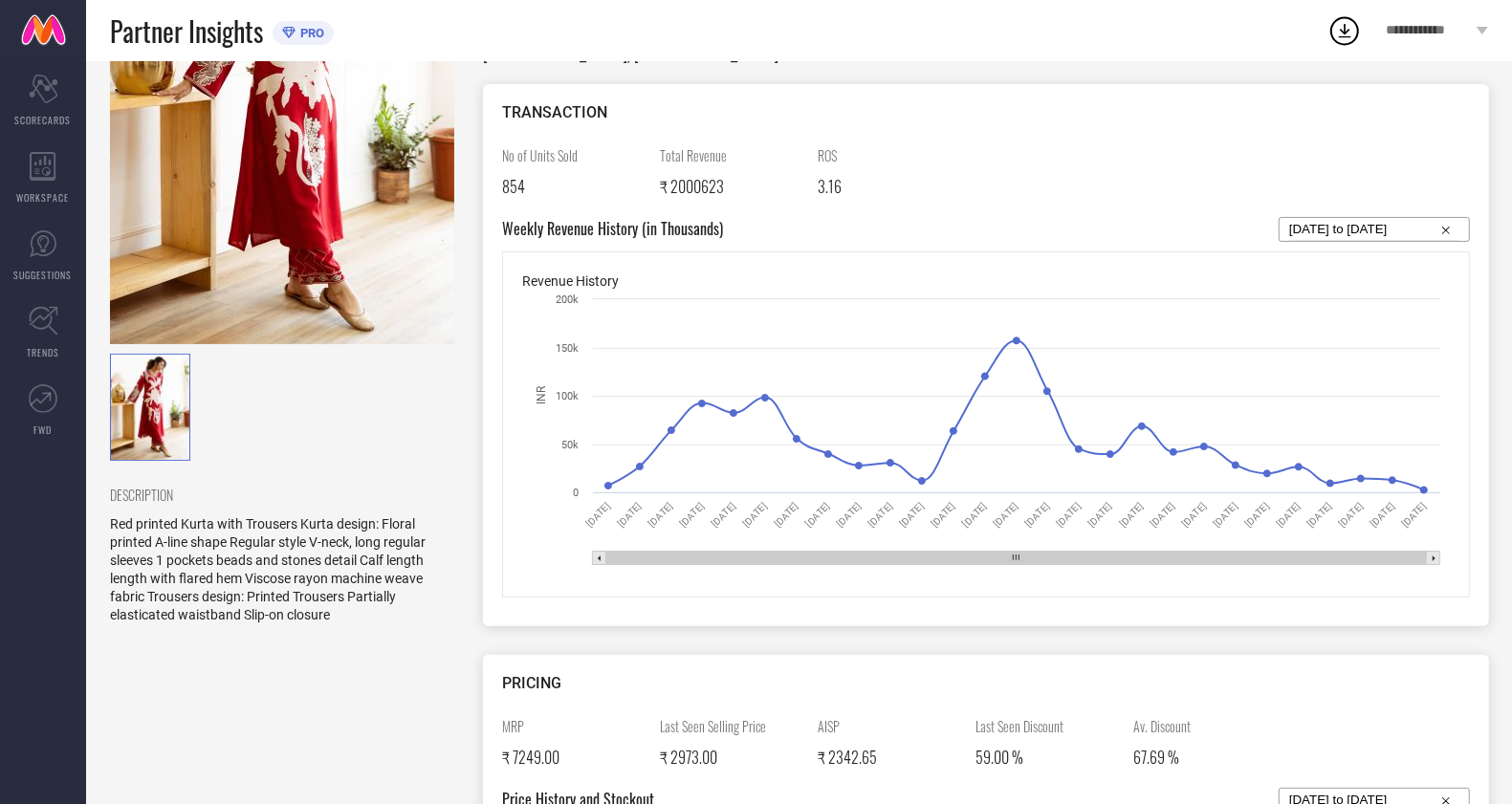 click on "DESCRIPTION Red printed Kurta with Trousers    Kurta design:     Floral printed   A-line shape   Regular style   V-neck,  long regular sleeves   1 pockets beads and stones detail   Calf length length with flared hem   Viscose rayon machine weave fabric     Trousers design:     Printed Trousers   Partially elasticated waistband   Slip-on closure" at bounding box center [282, 932] 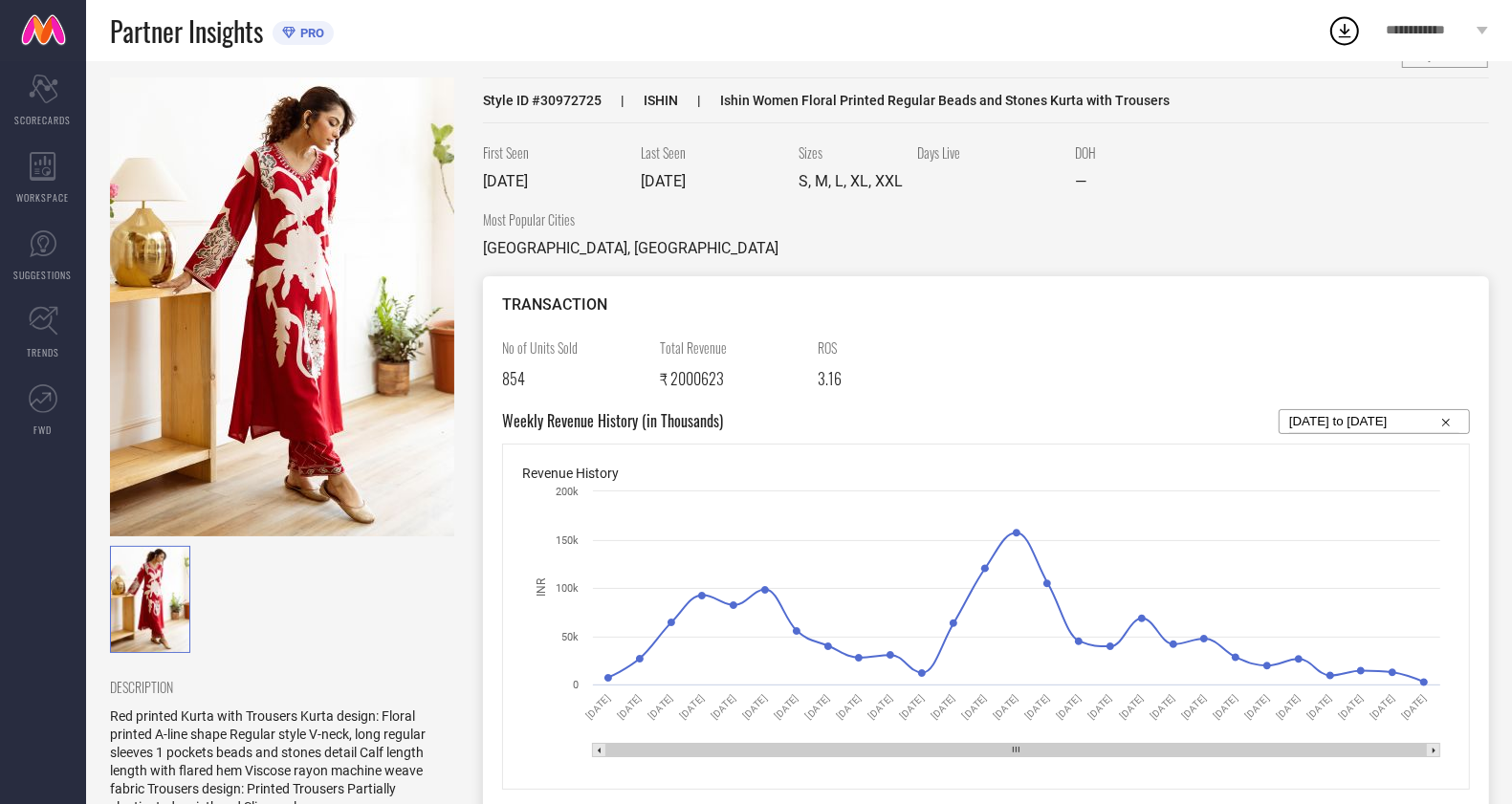 scroll, scrollTop: 0, scrollLeft: 0, axis: both 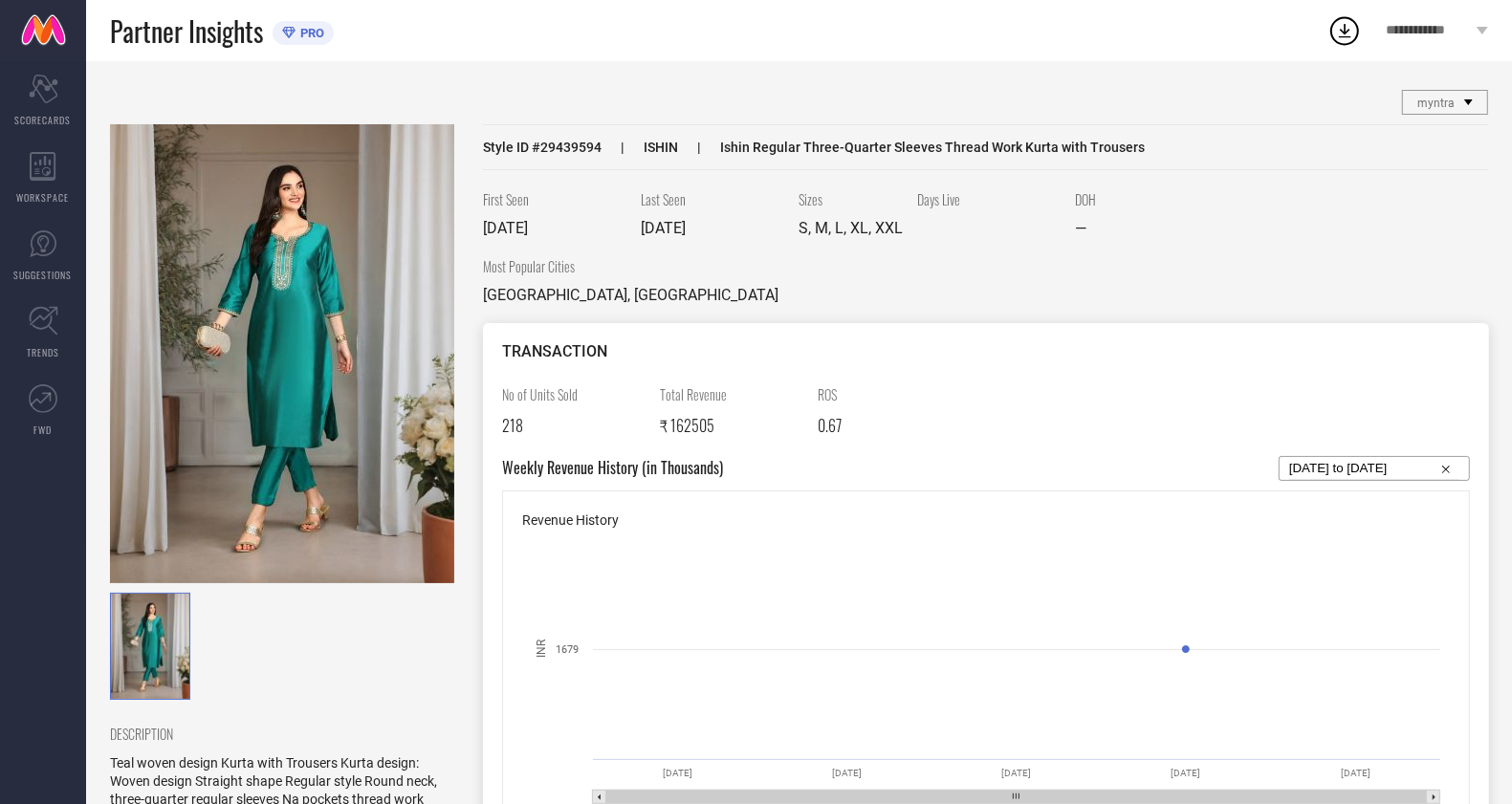 click on "22-06-2025 to 21-07-2025" at bounding box center (1374, 468) 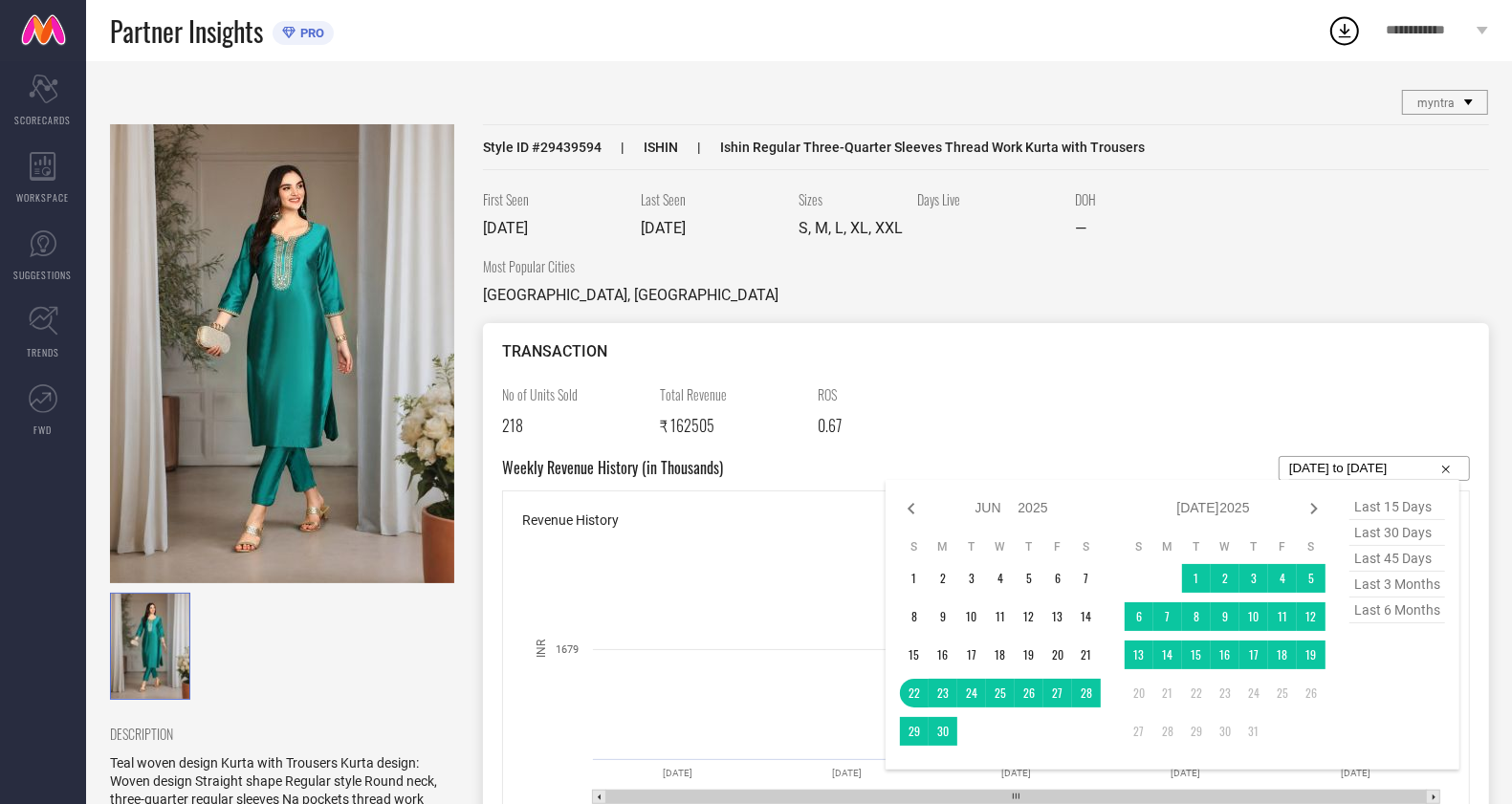 click on "last 6 months" at bounding box center (1397, 610) 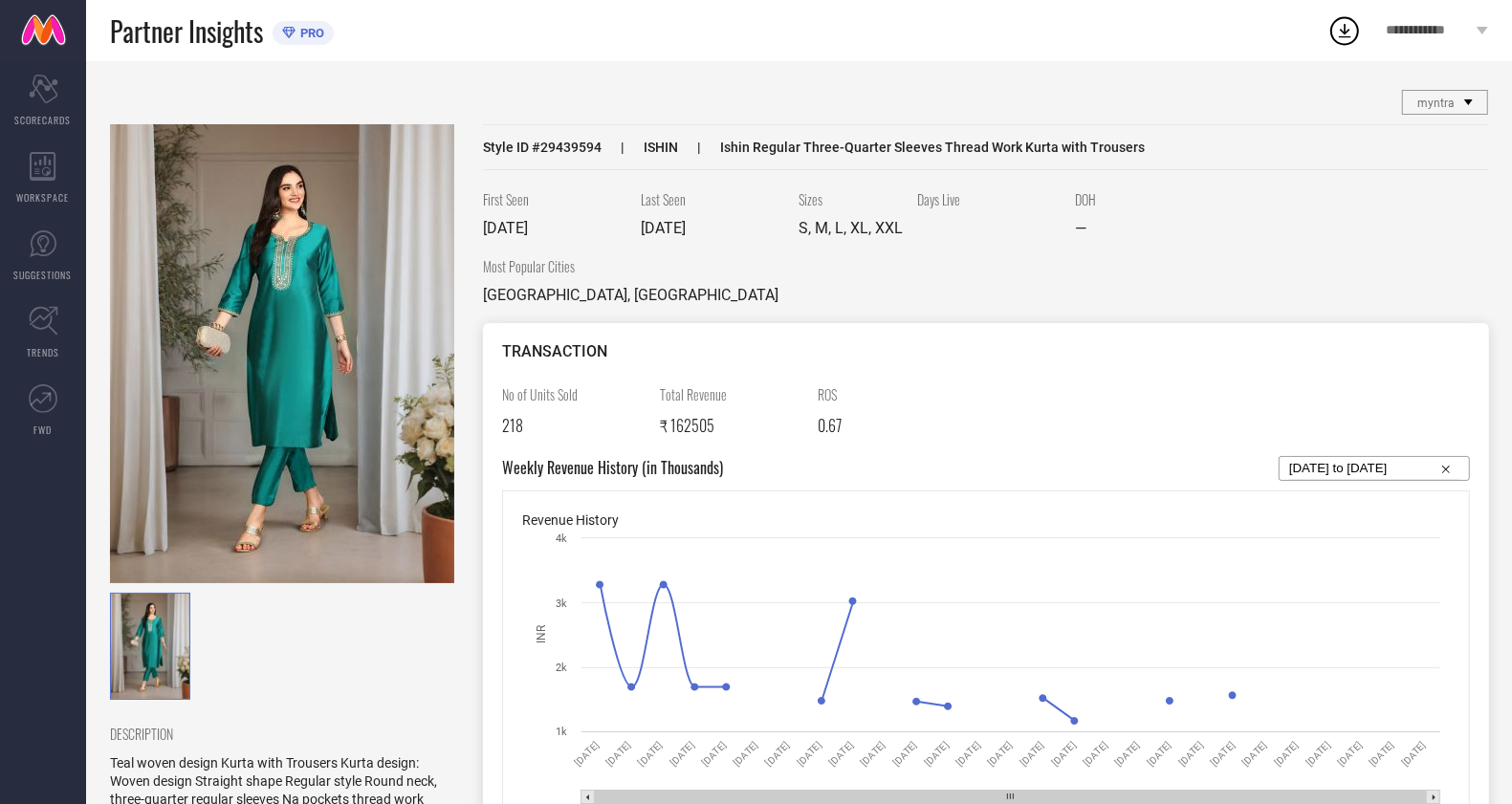 click on "TRANSACTION No of Units Sold 218 Total Revenue ₹ 162505 ROS 0.67 Weekly Revenue History (in Thousands) 01-01-2025 to 30-06-2025 Revenue History Created with Highcharts 9.3.3 INR 30 Dec 24 06 Jan 25 13 Jan 25 20 Jan 25 27 Jan 25 03 Feb 25 10 Feb 25 17 Feb 25 24 Feb 25 03 Mar 25 10 Mar 25 17 Mar 25 24 Mar 25 31 Mar 25 07 Apr 25 14 Apr 25 21 Apr 25 28 Apr 25 05 May 25 12 May 25 19 May 25 26 May 25 02 Jun 25 09 Jun 25 16 Jun 25 23 Jun 25 30 Jun 25 1k 2k 3k 4k" at bounding box center [986, 594] 